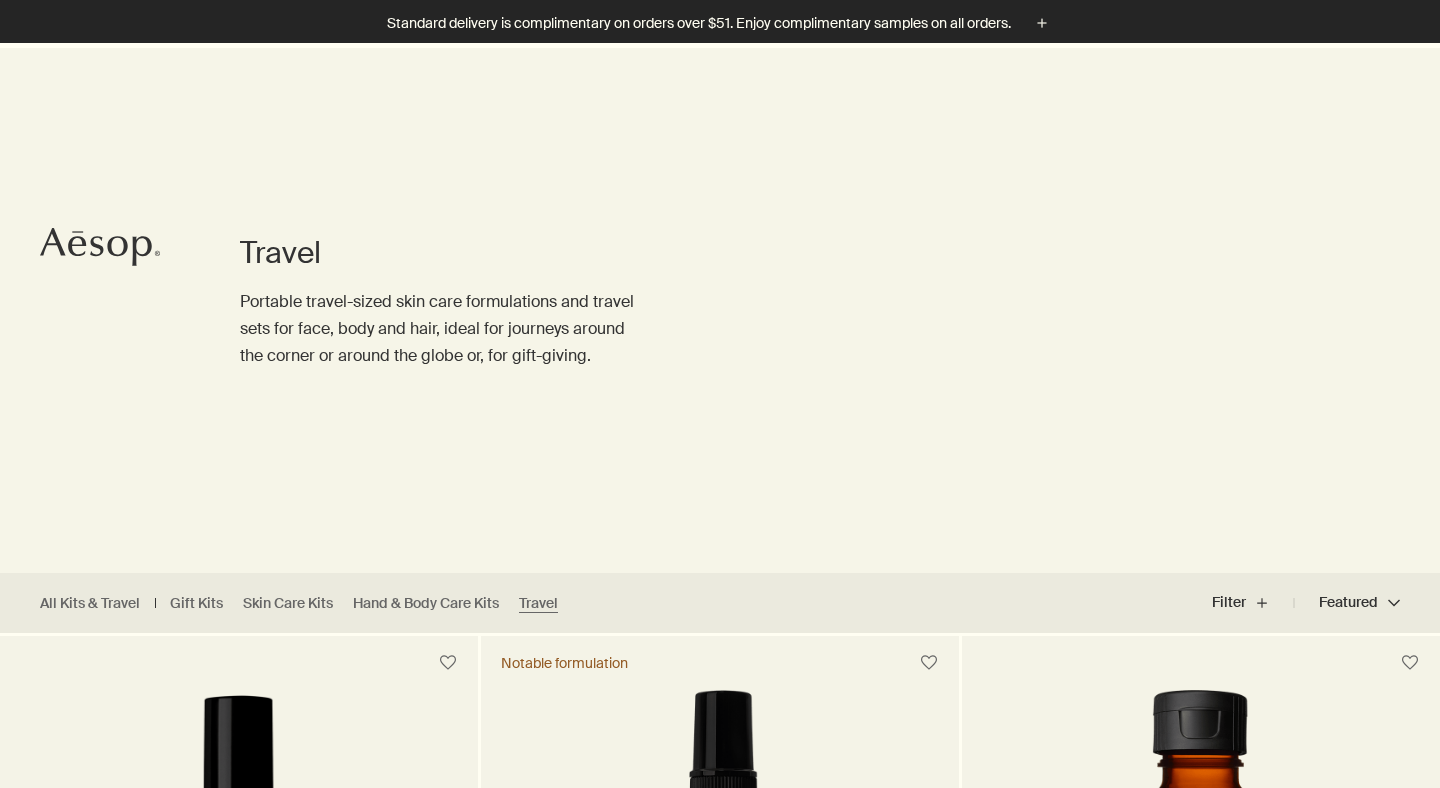 scroll, scrollTop: 360, scrollLeft: 0, axis: vertical 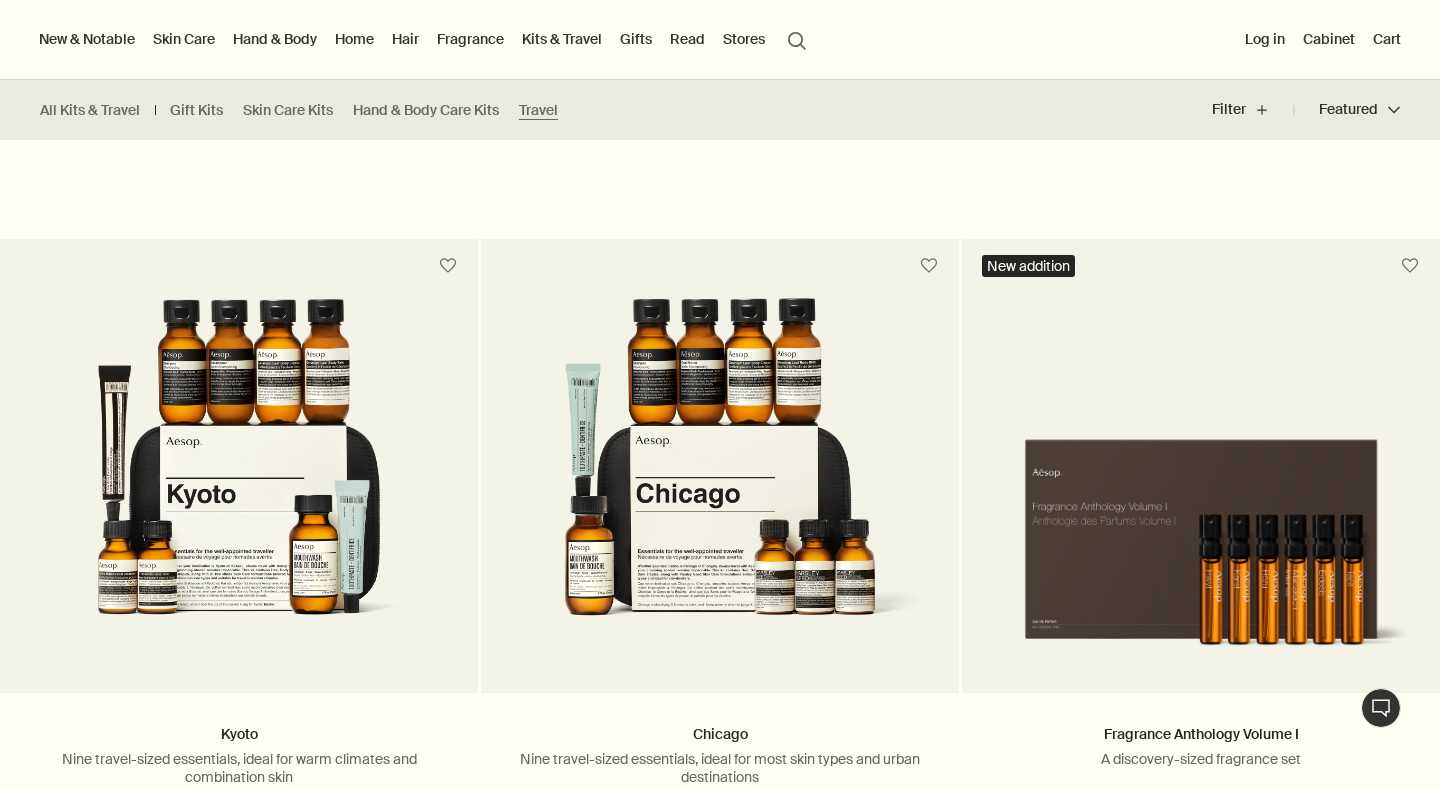 click on "search Search" at bounding box center [797, 39] 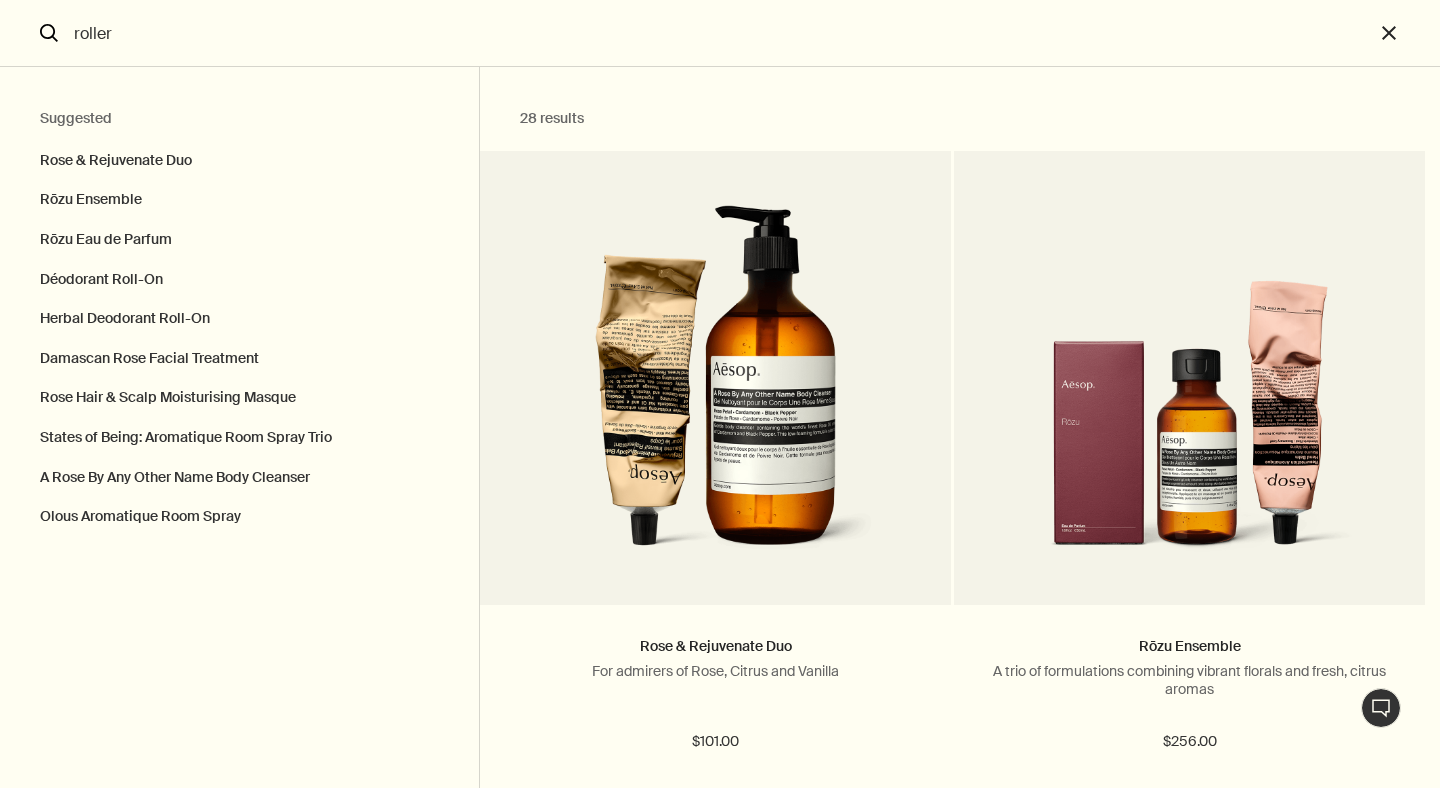 type on "roller" 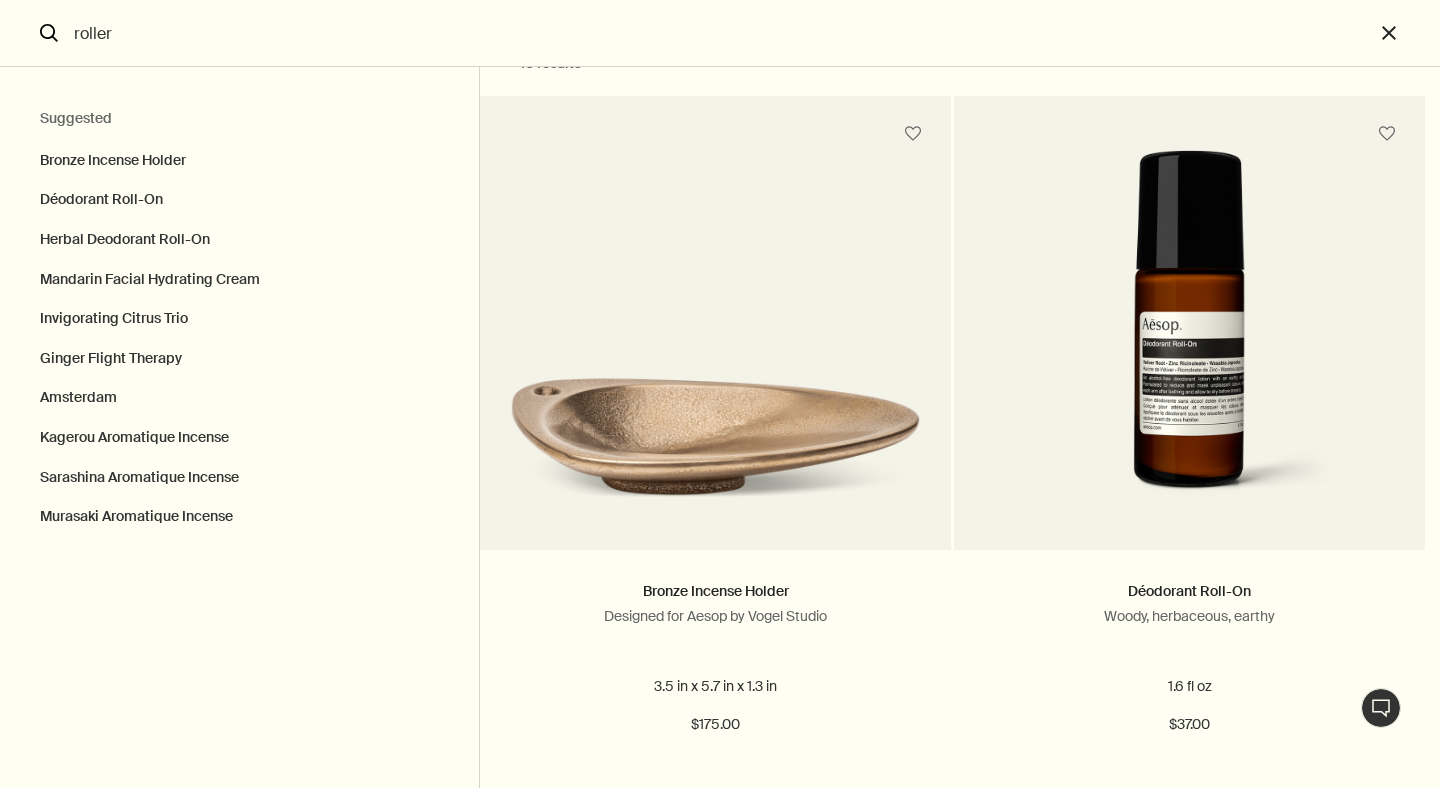 scroll, scrollTop: 51, scrollLeft: 0, axis: vertical 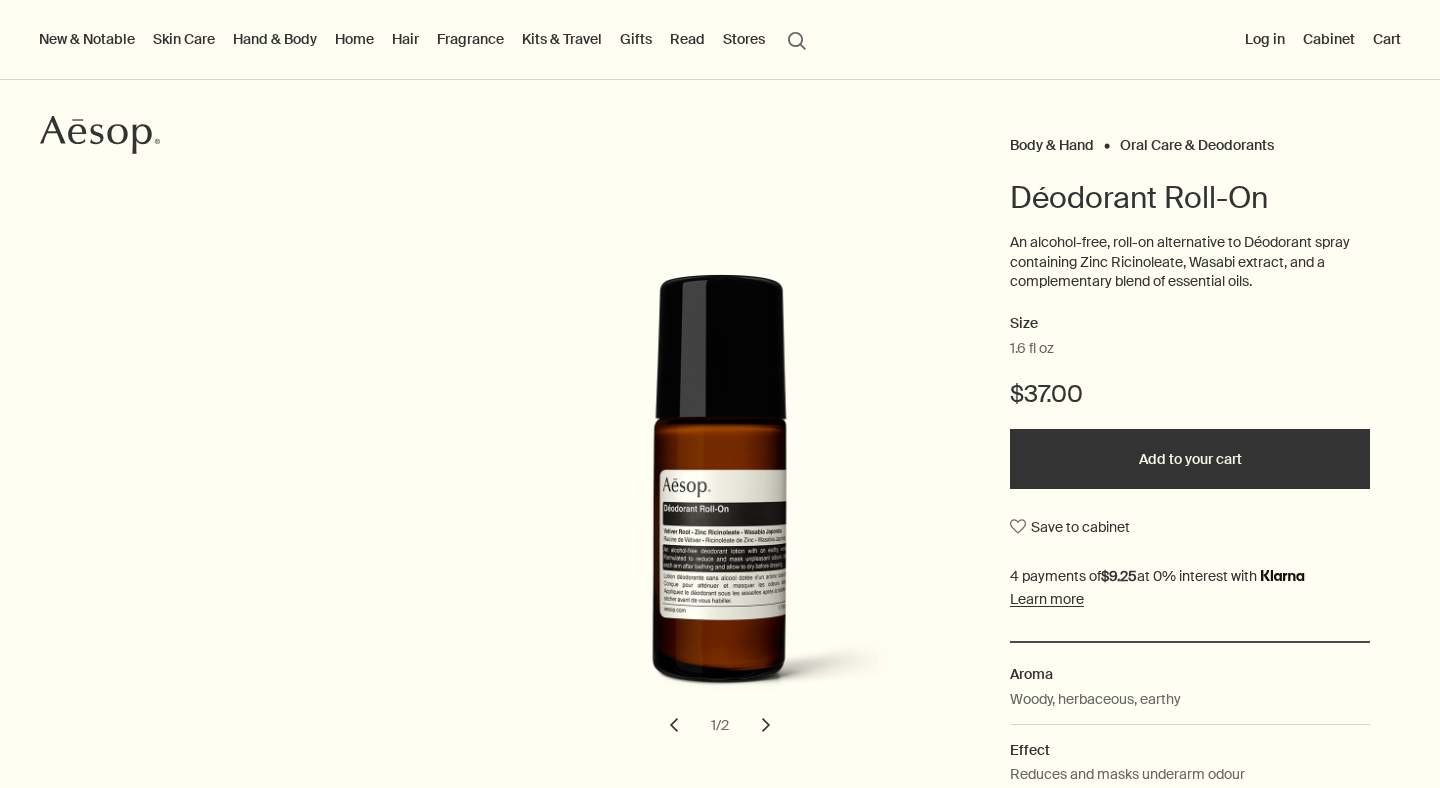 click on "chevron" at bounding box center [766, 725] 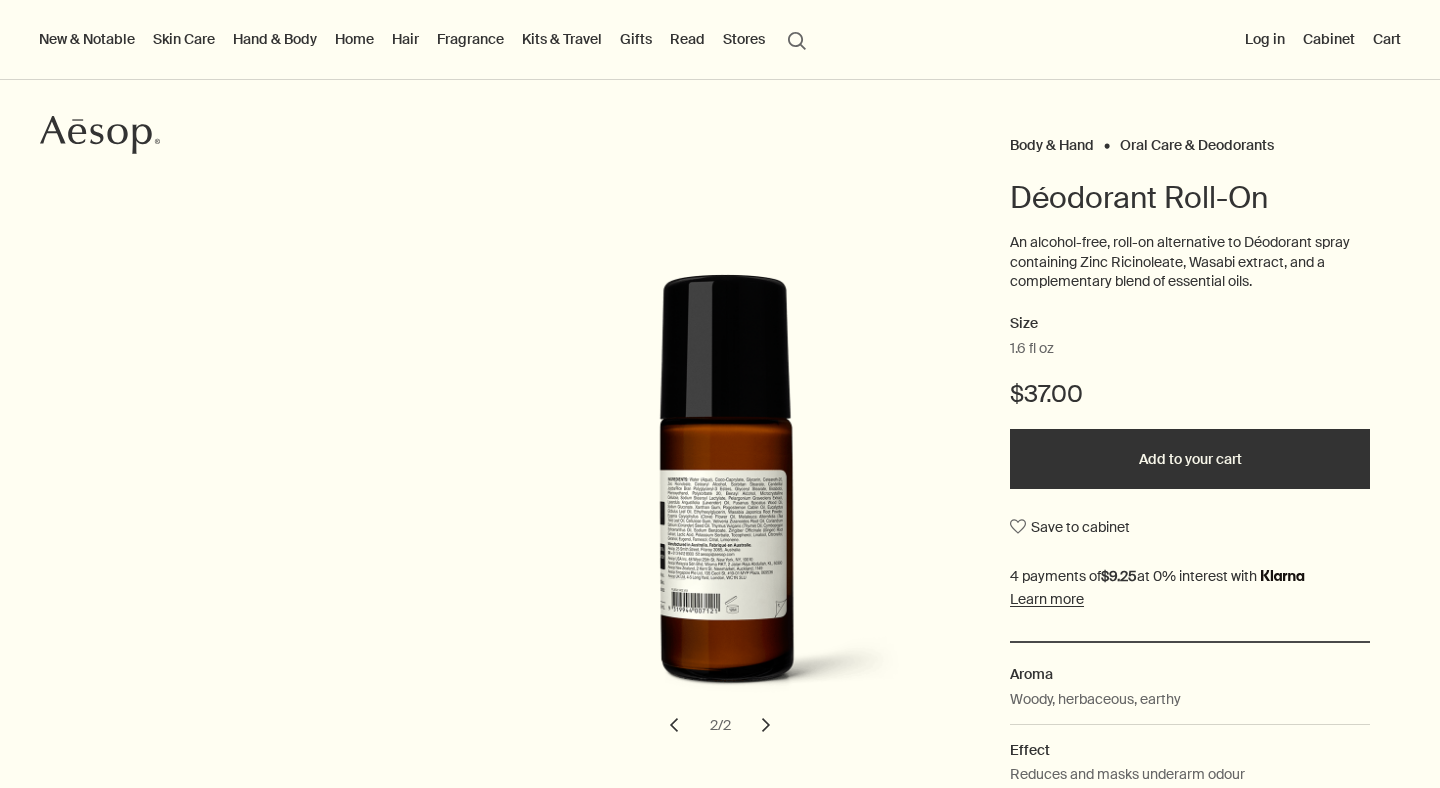 click on "chevron" at bounding box center (674, 725) 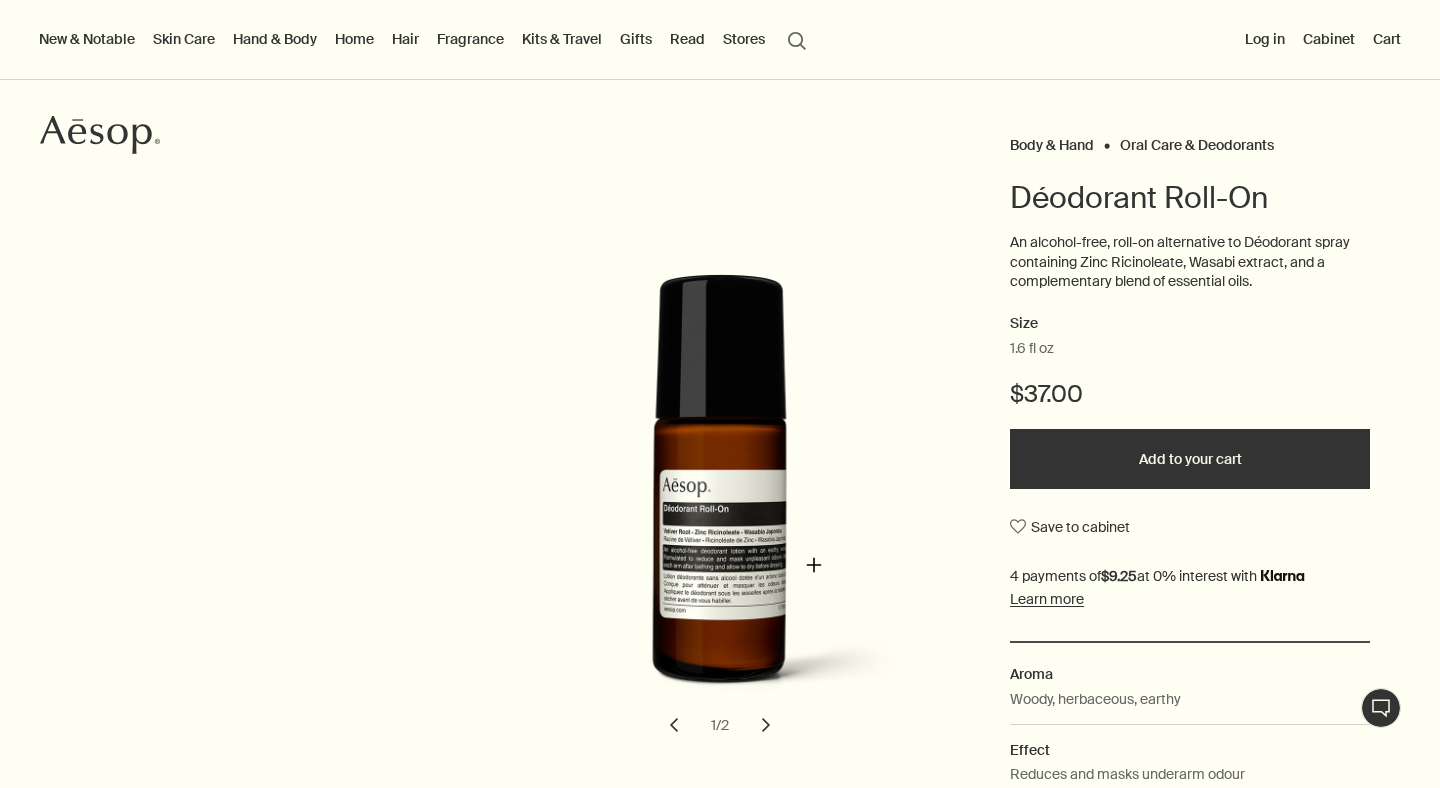scroll, scrollTop: 123, scrollLeft: 0, axis: vertical 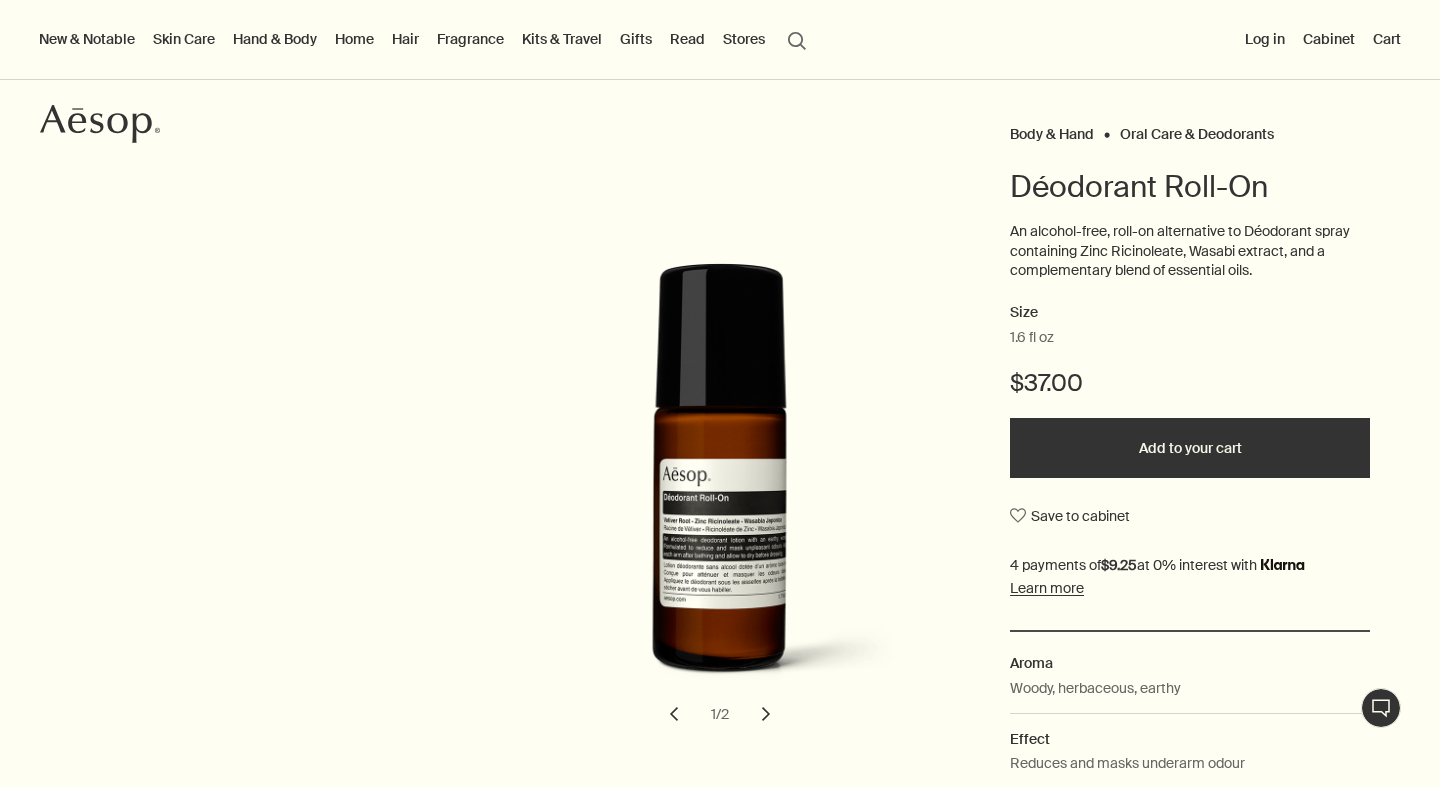 click on "search Search" at bounding box center (797, 39) 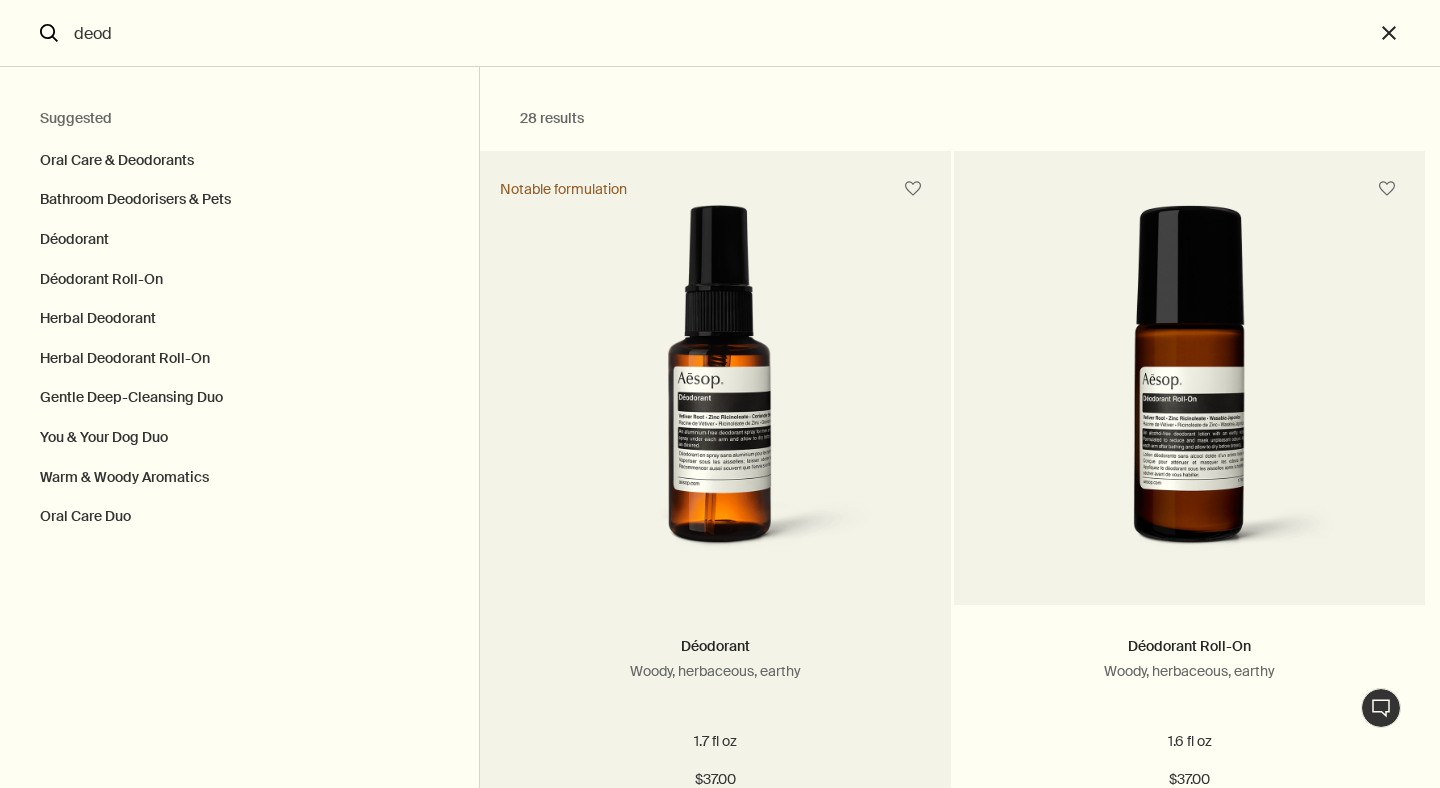 type on "deod" 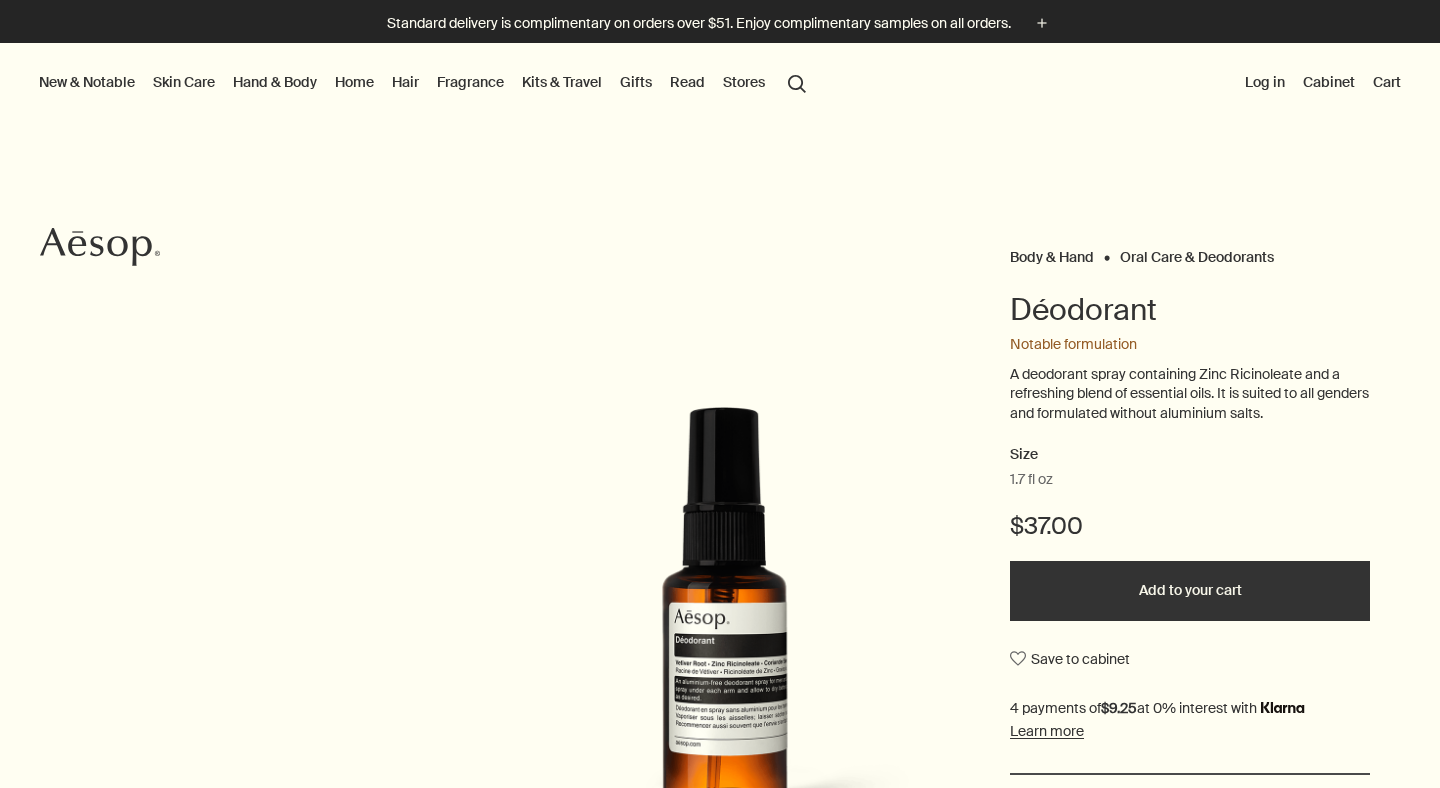 scroll, scrollTop: 0, scrollLeft: 0, axis: both 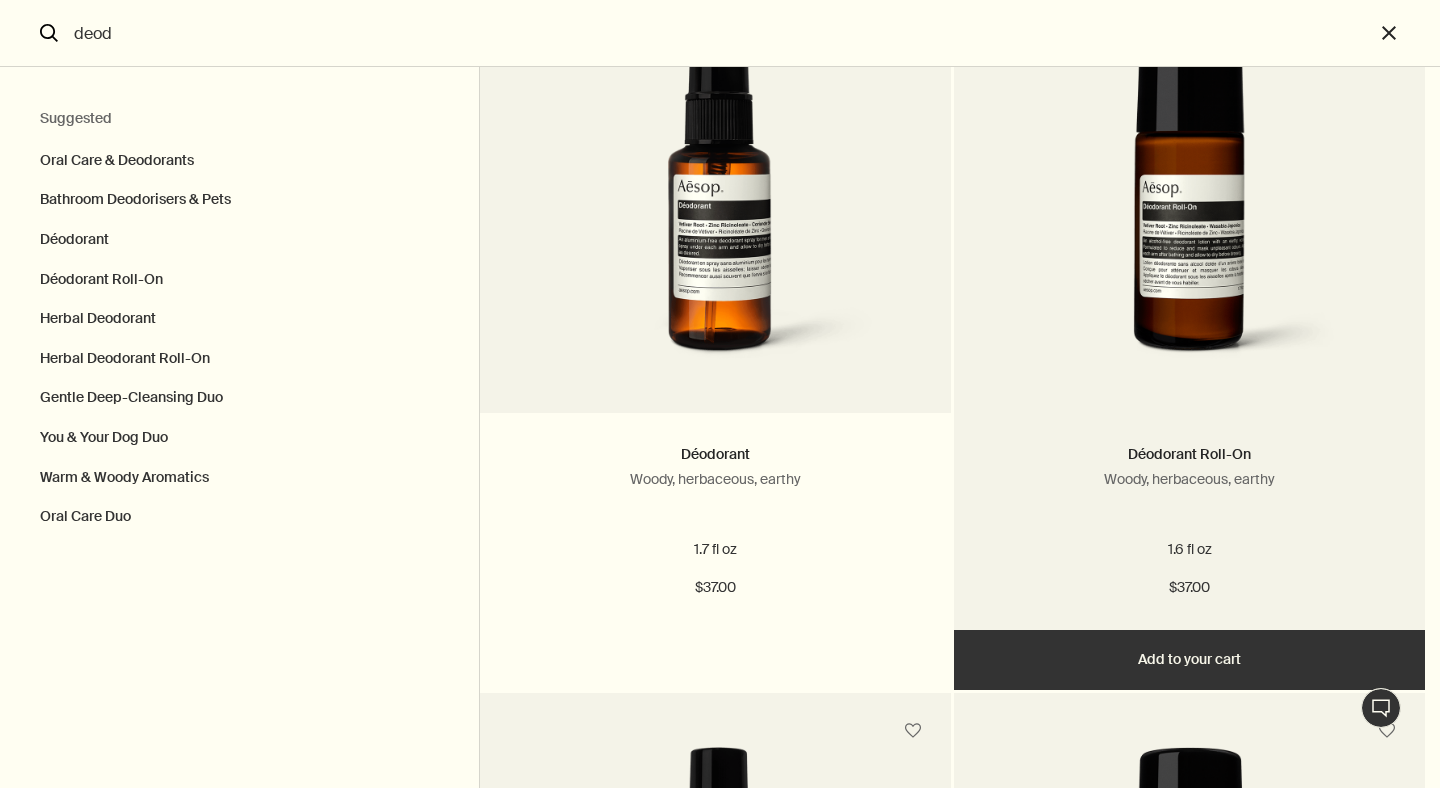 click at bounding box center [1190, 198] 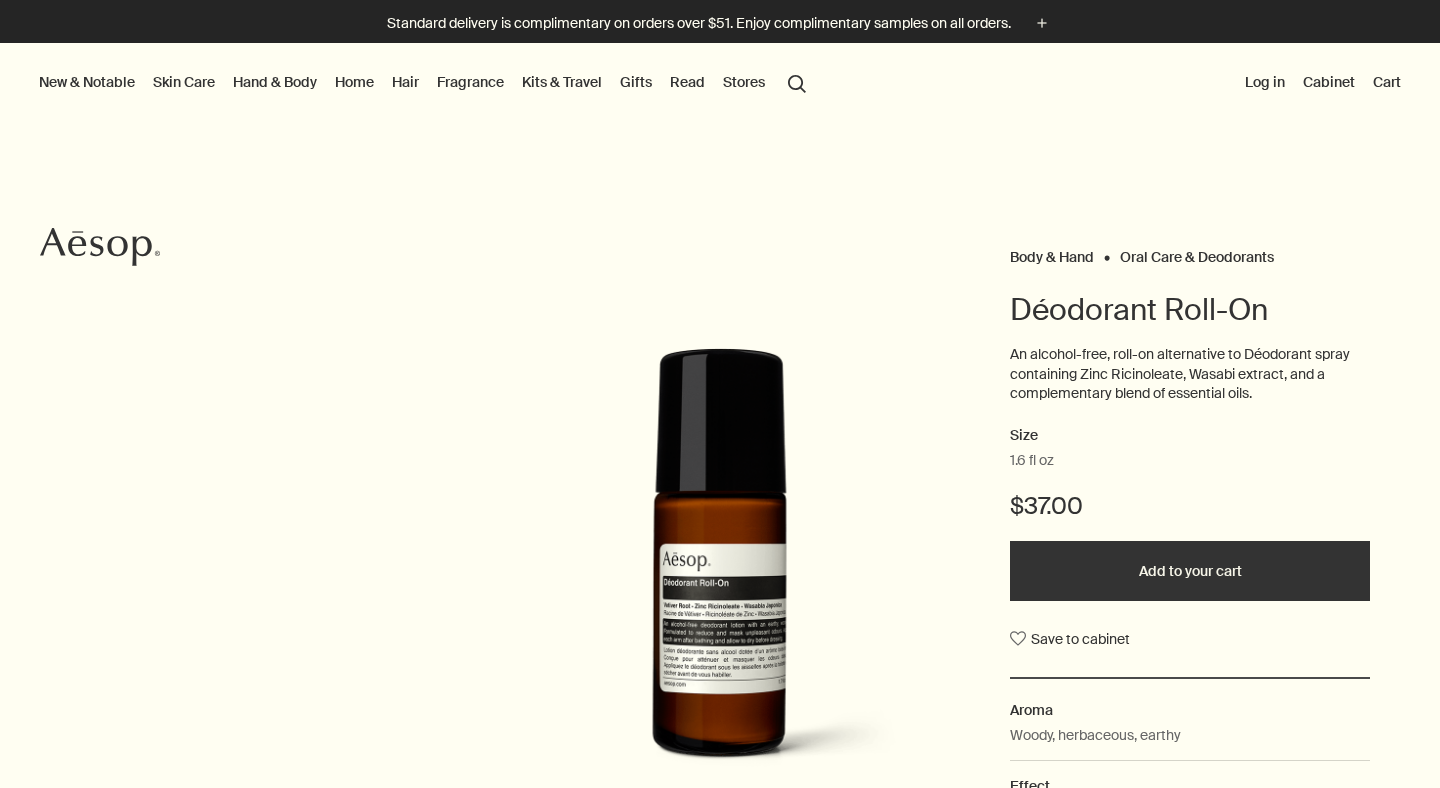 scroll, scrollTop: 0, scrollLeft: 0, axis: both 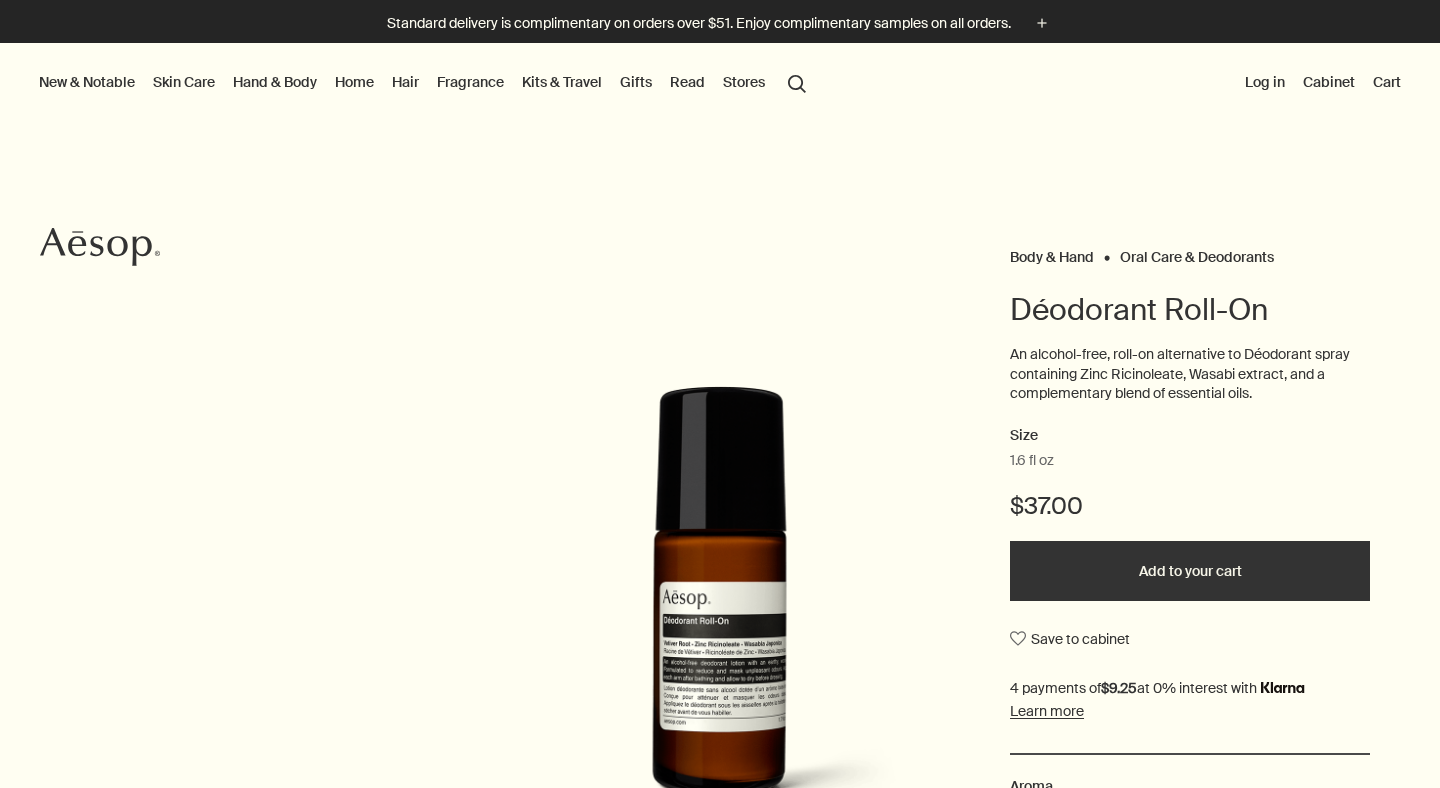 click on "close" at bounding box center [1269, 66] 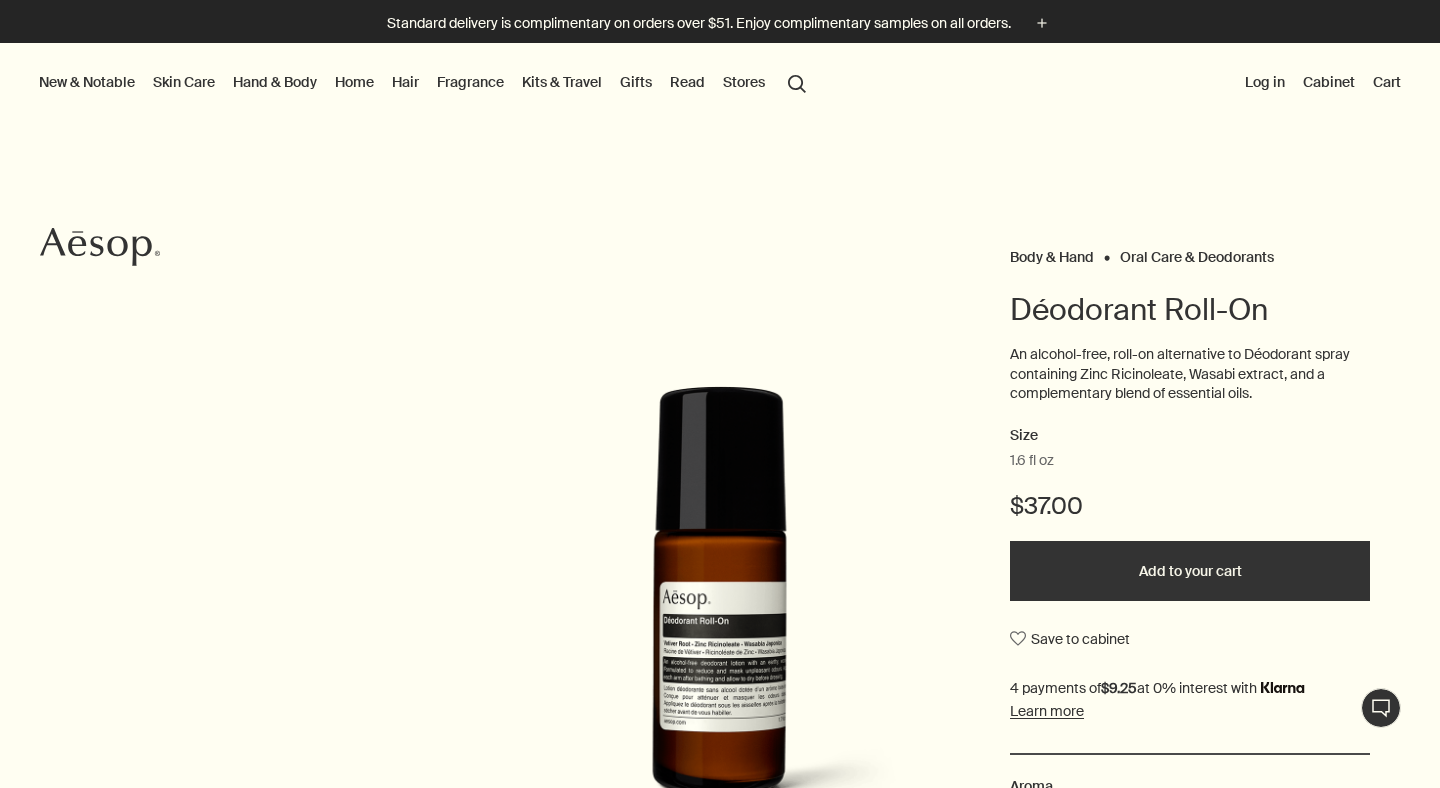 click on "Log in" at bounding box center (1265, 82) 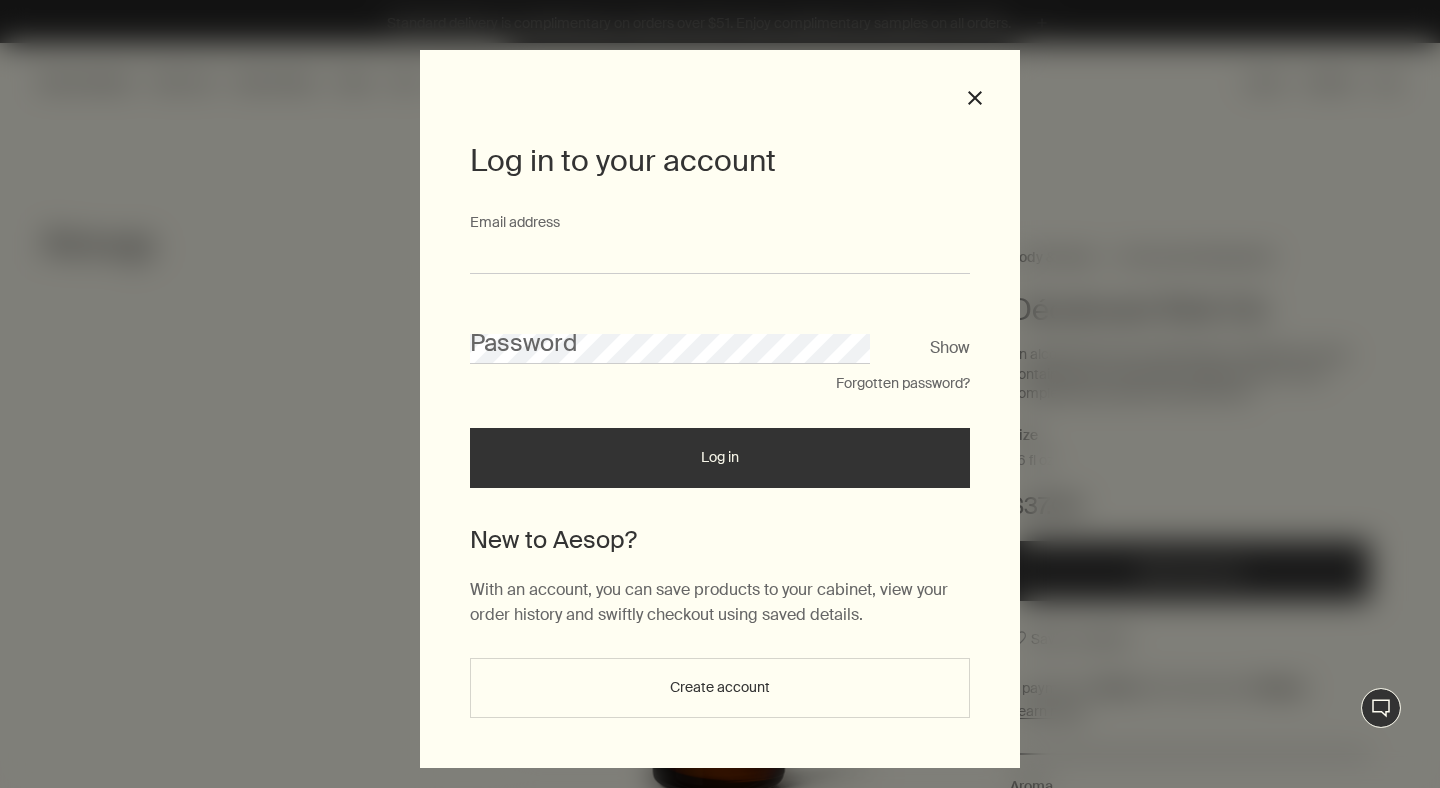 click on "Email address" at bounding box center [720, 255] 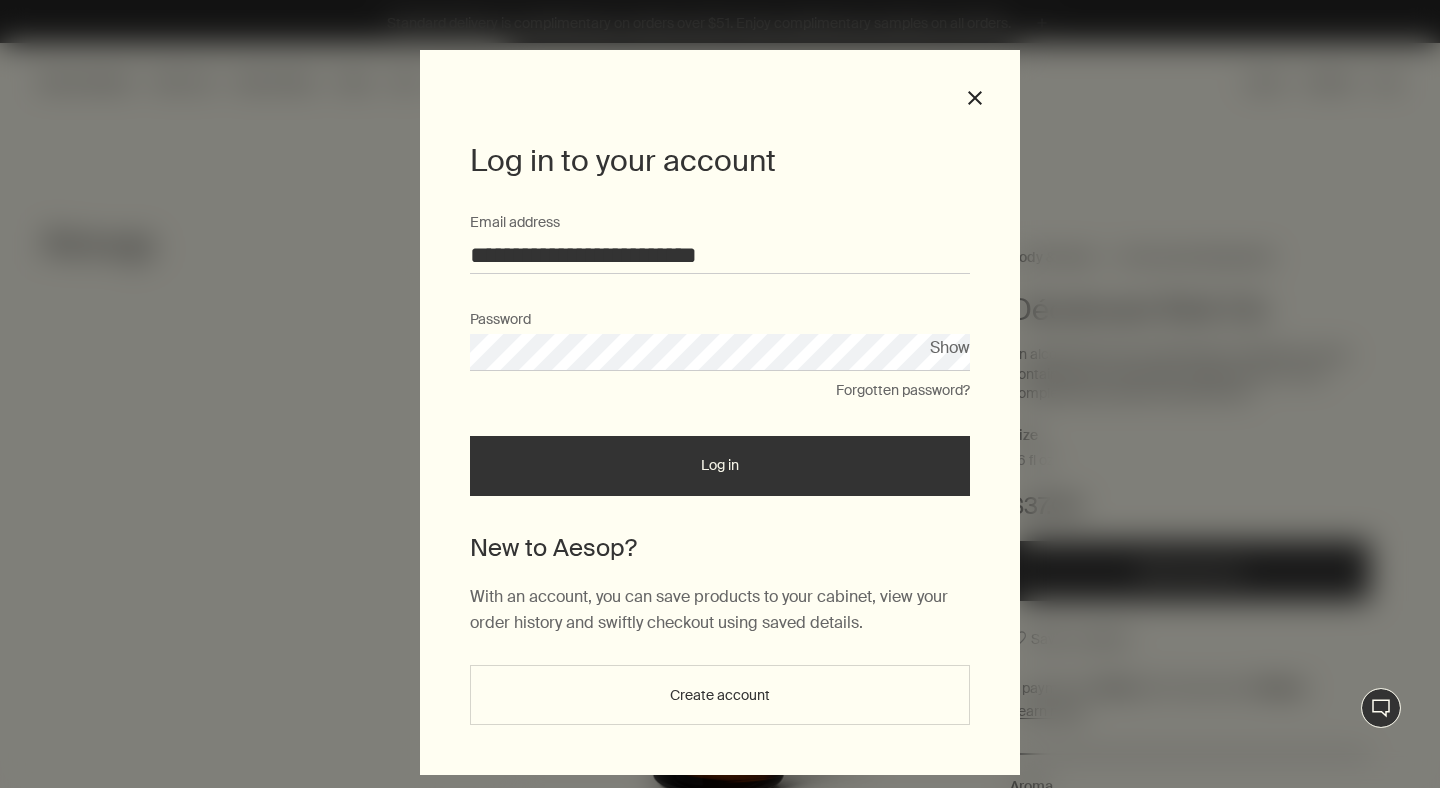 click on "Log in" at bounding box center (720, 466) 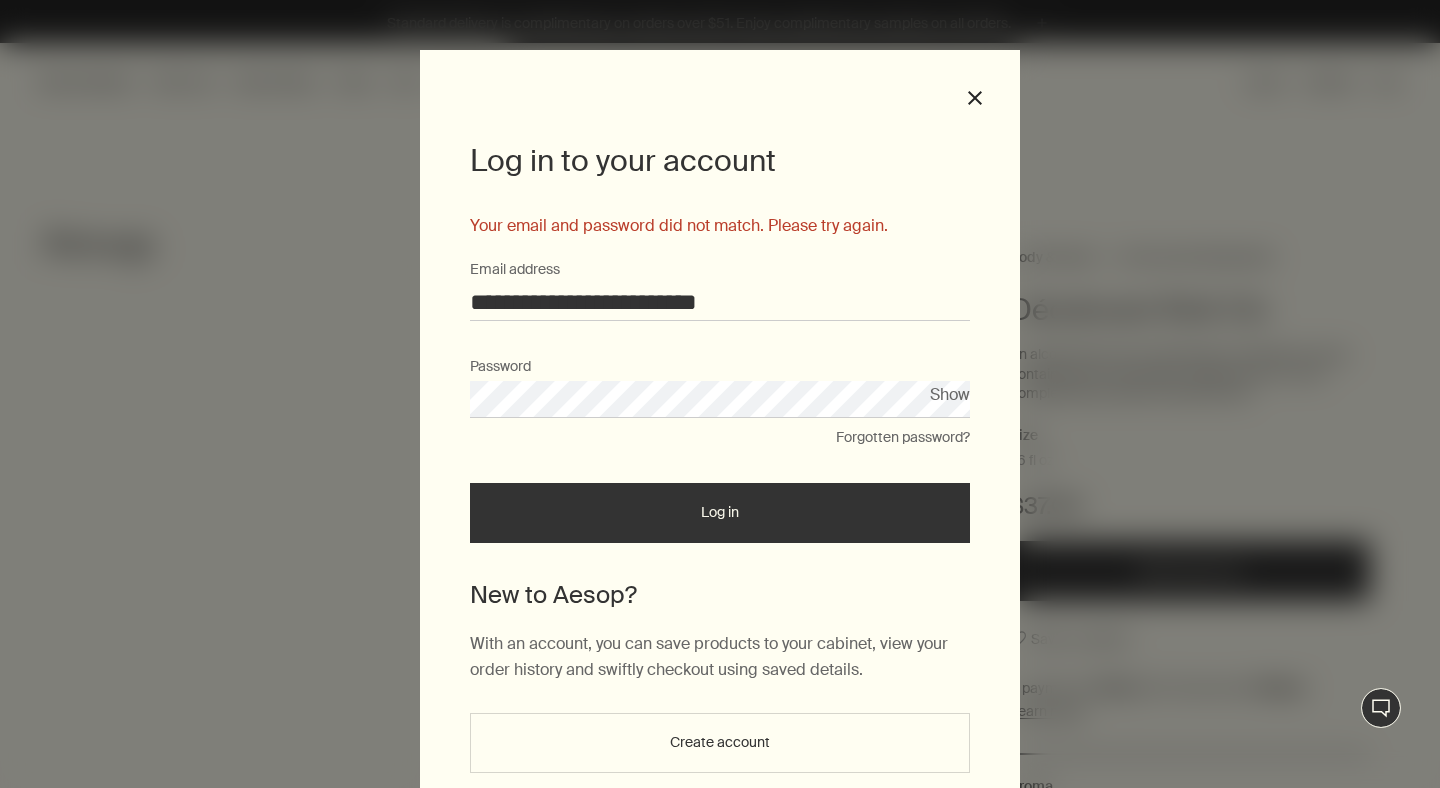 click on "**********" at bounding box center (720, 394) 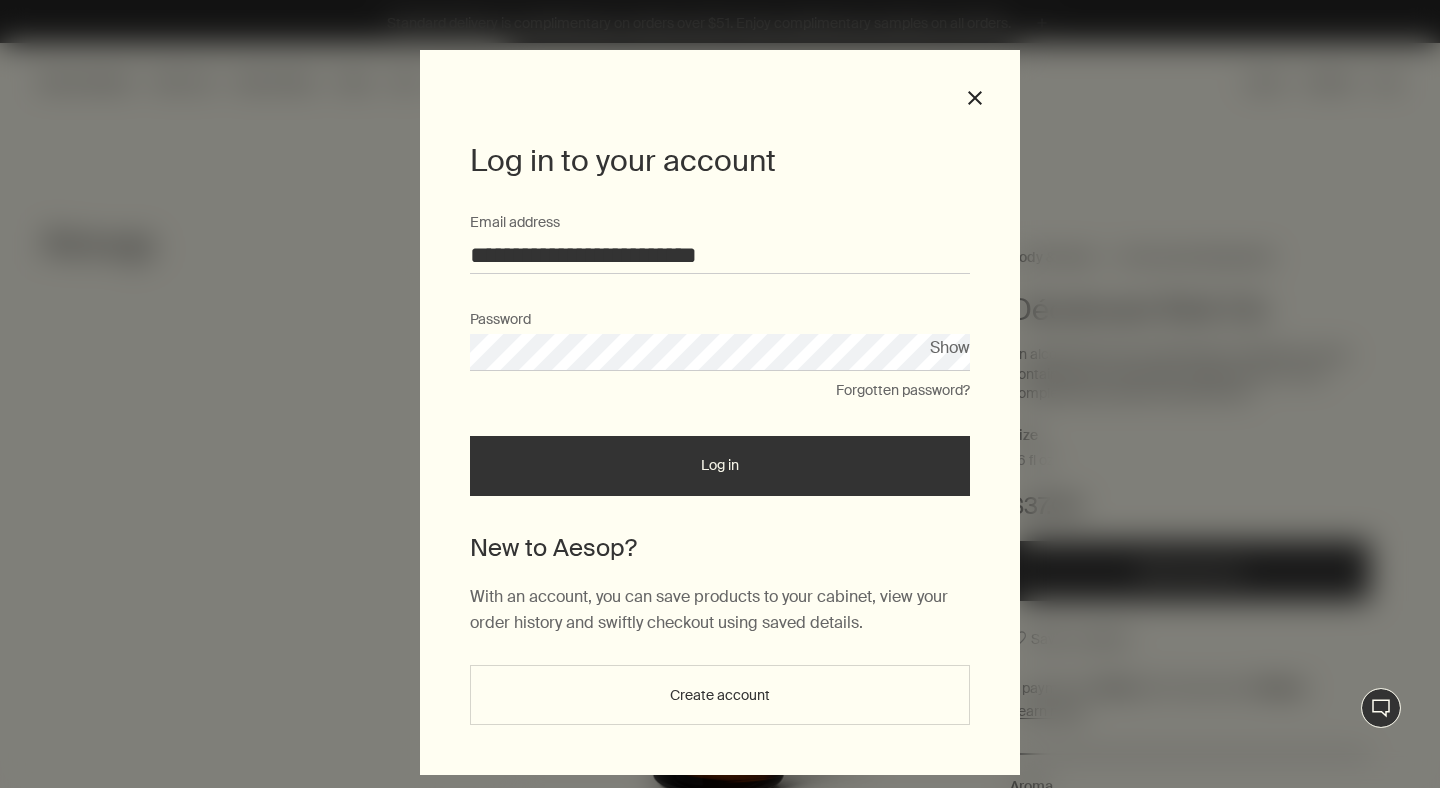 click on "Log in" at bounding box center (720, 466) 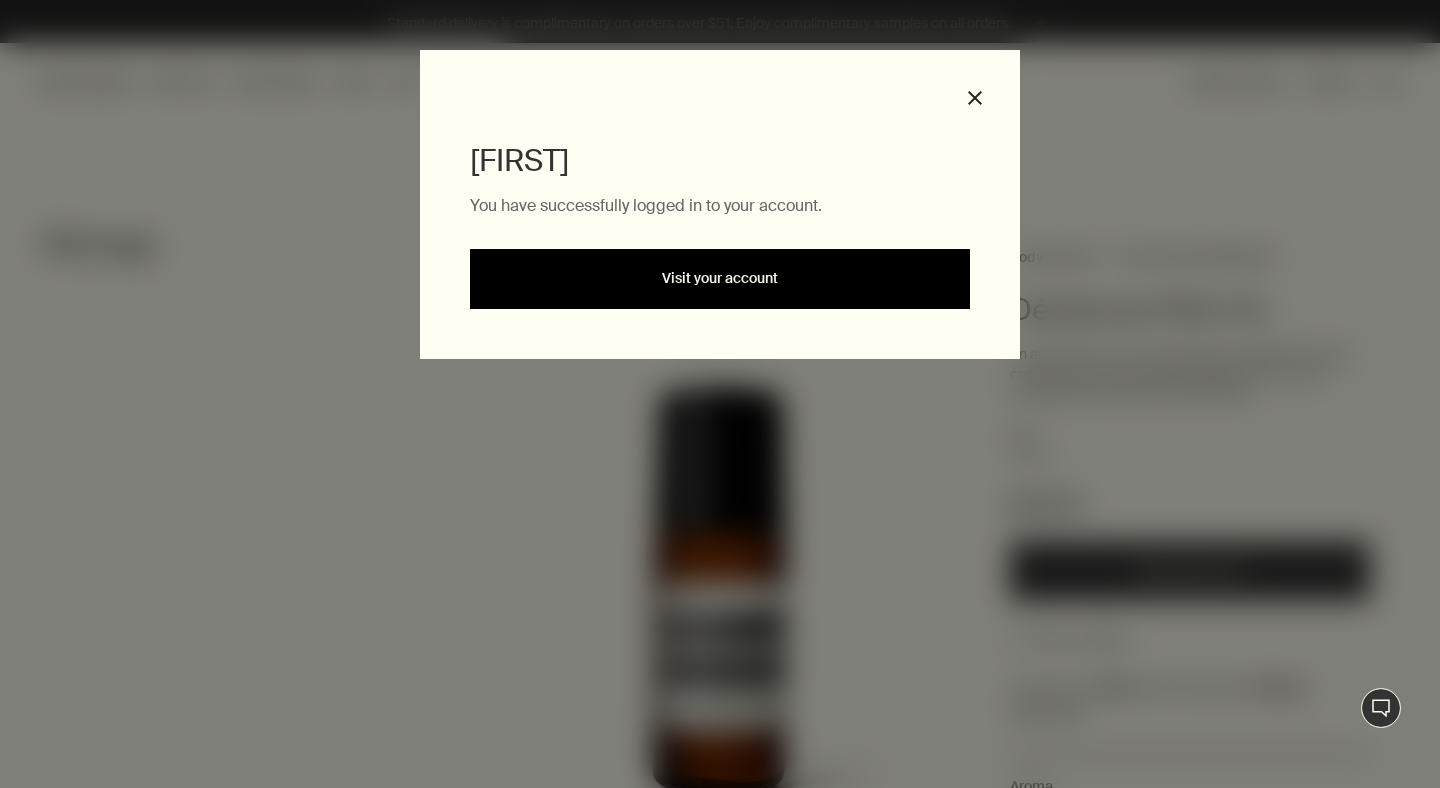click on "Visit your account" at bounding box center [720, 279] 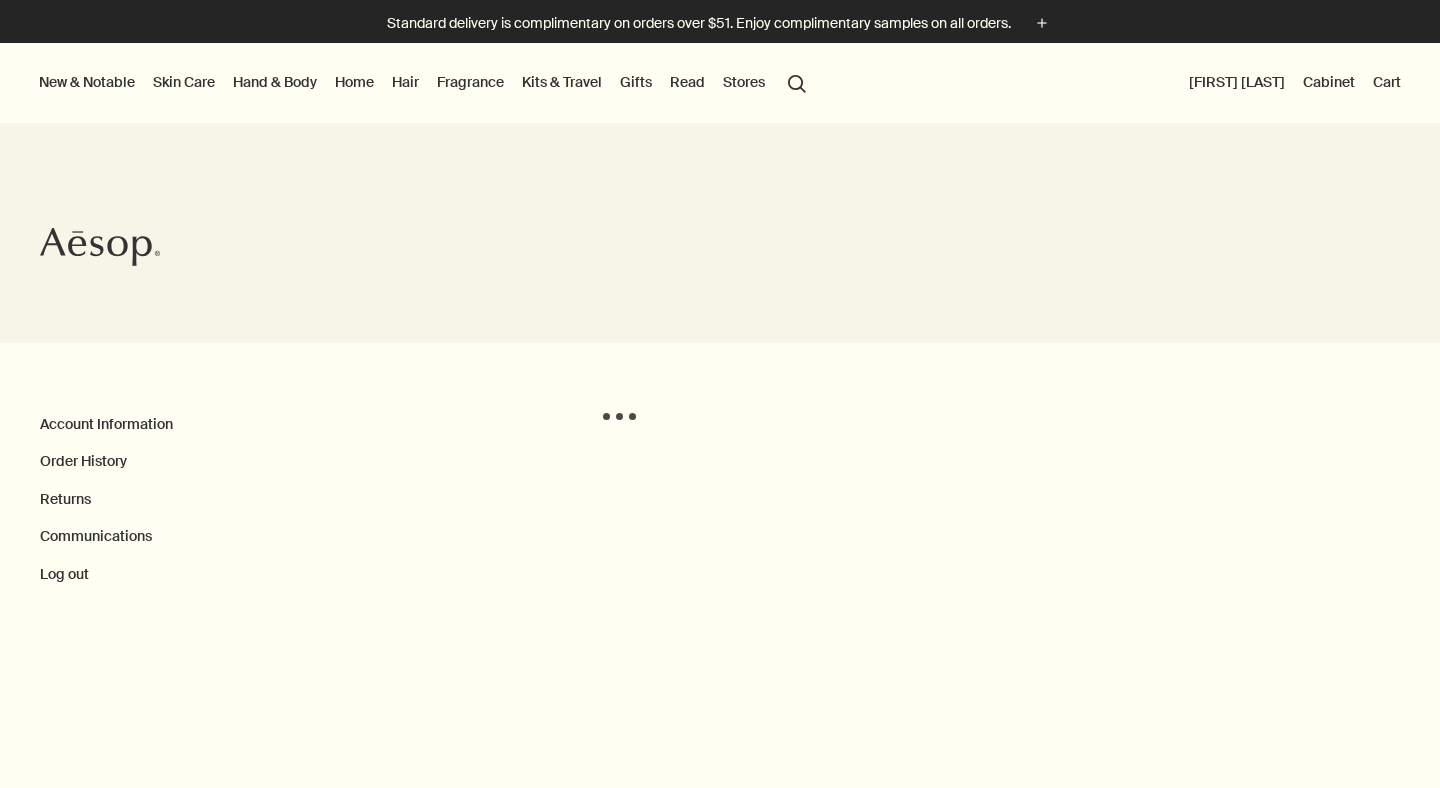 scroll, scrollTop: 0, scrollLeft: 0, axis: both 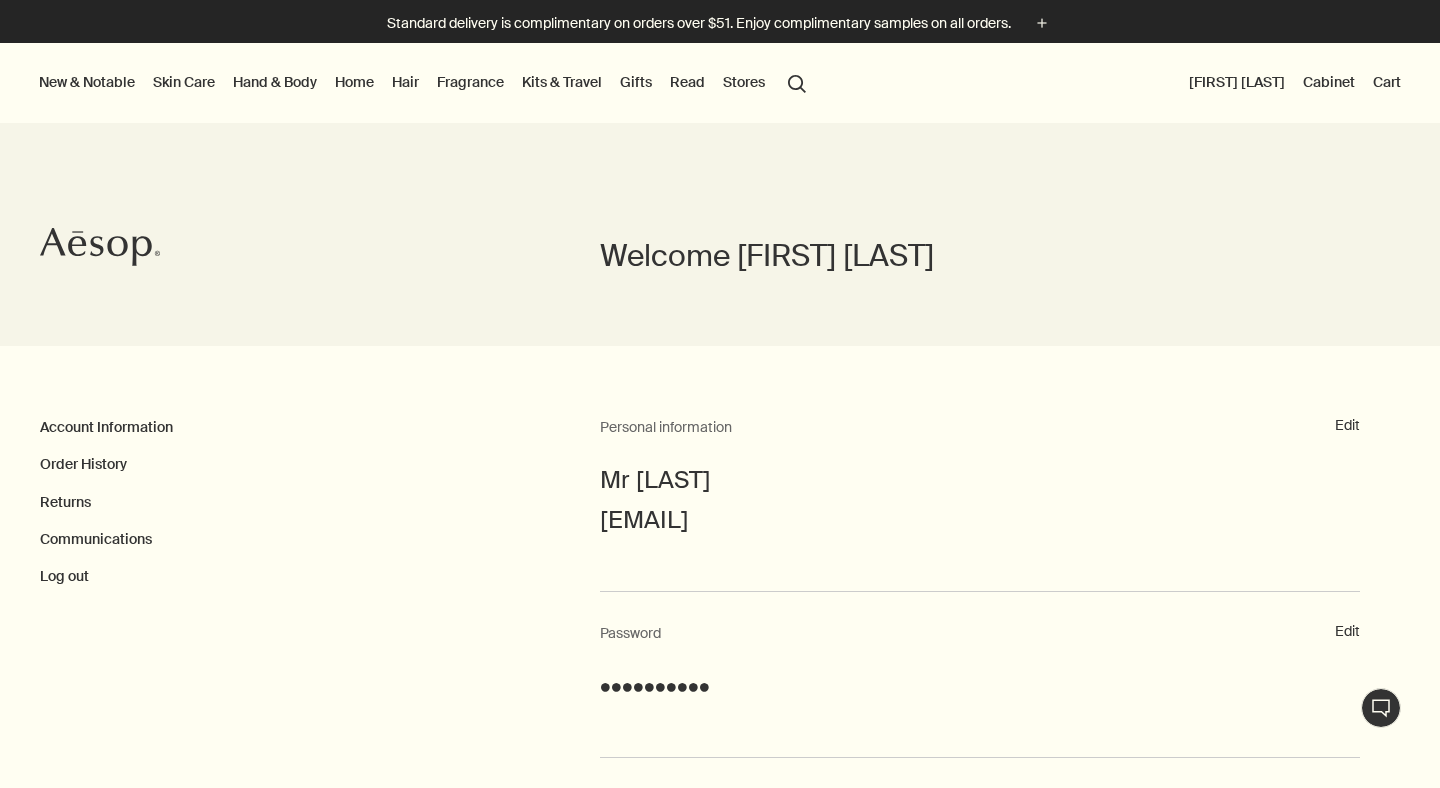 click on "search Search" at bounding box center [797, 82] 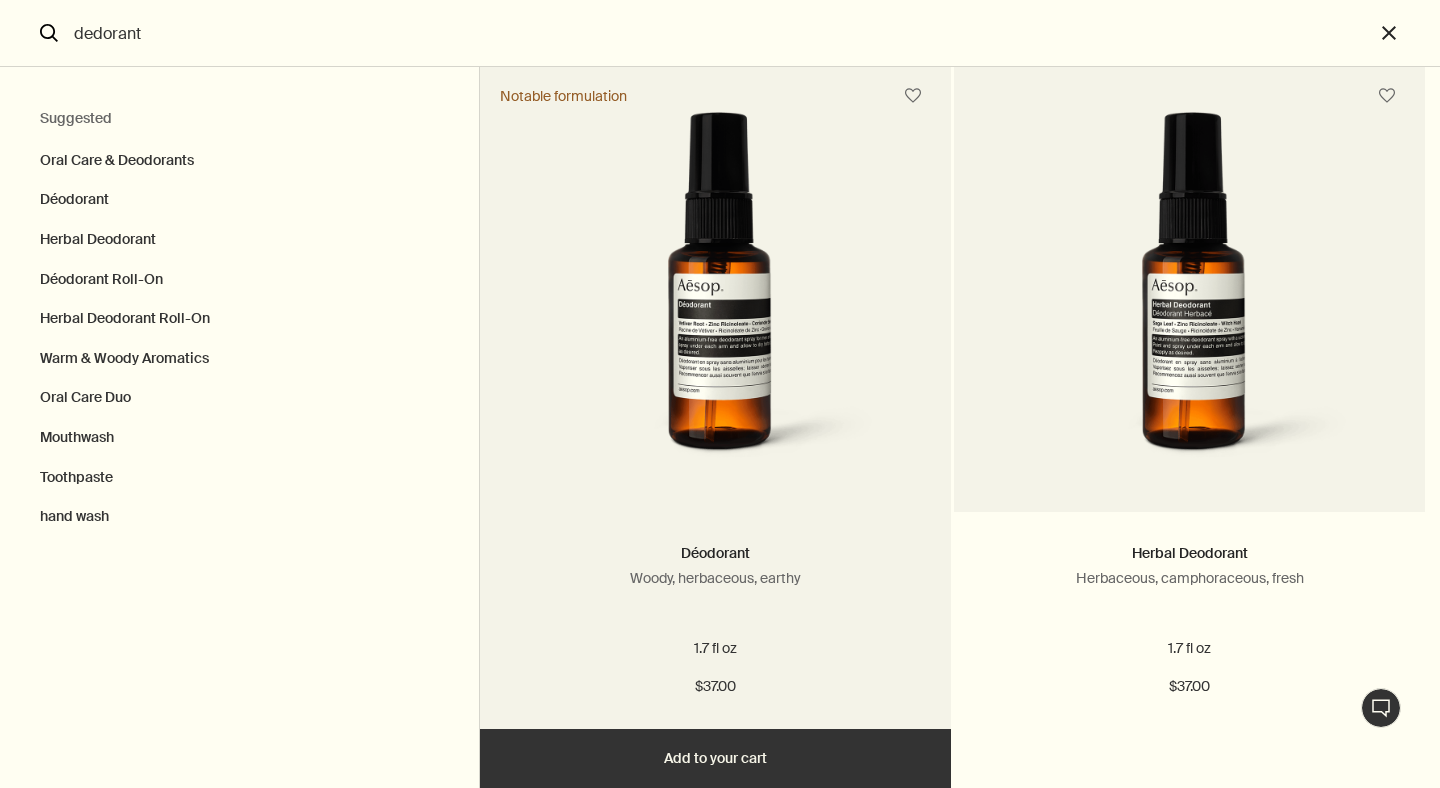 scroll, scrollTop: 112, scrollLeft: 0, axis: vertical 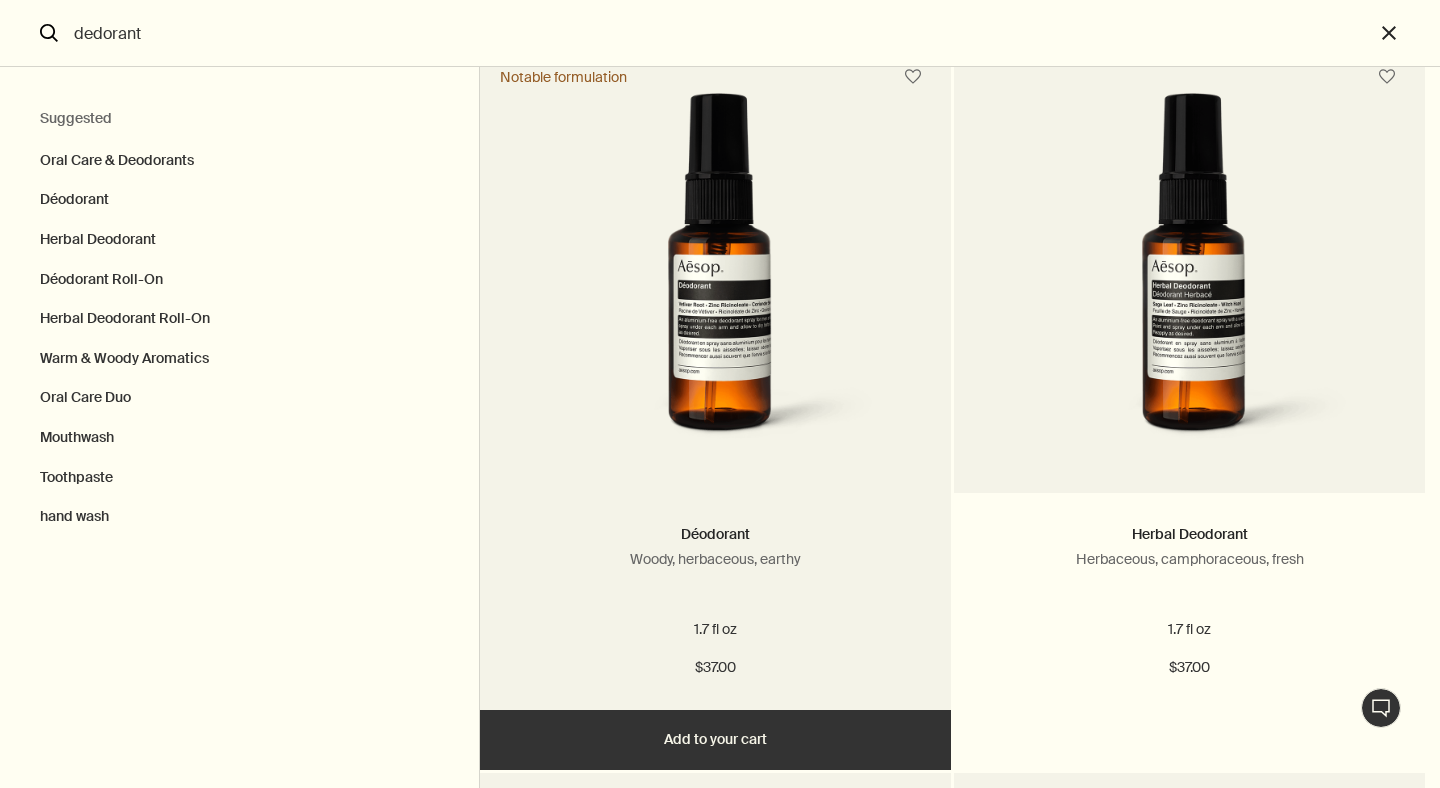 type on "dedorant" 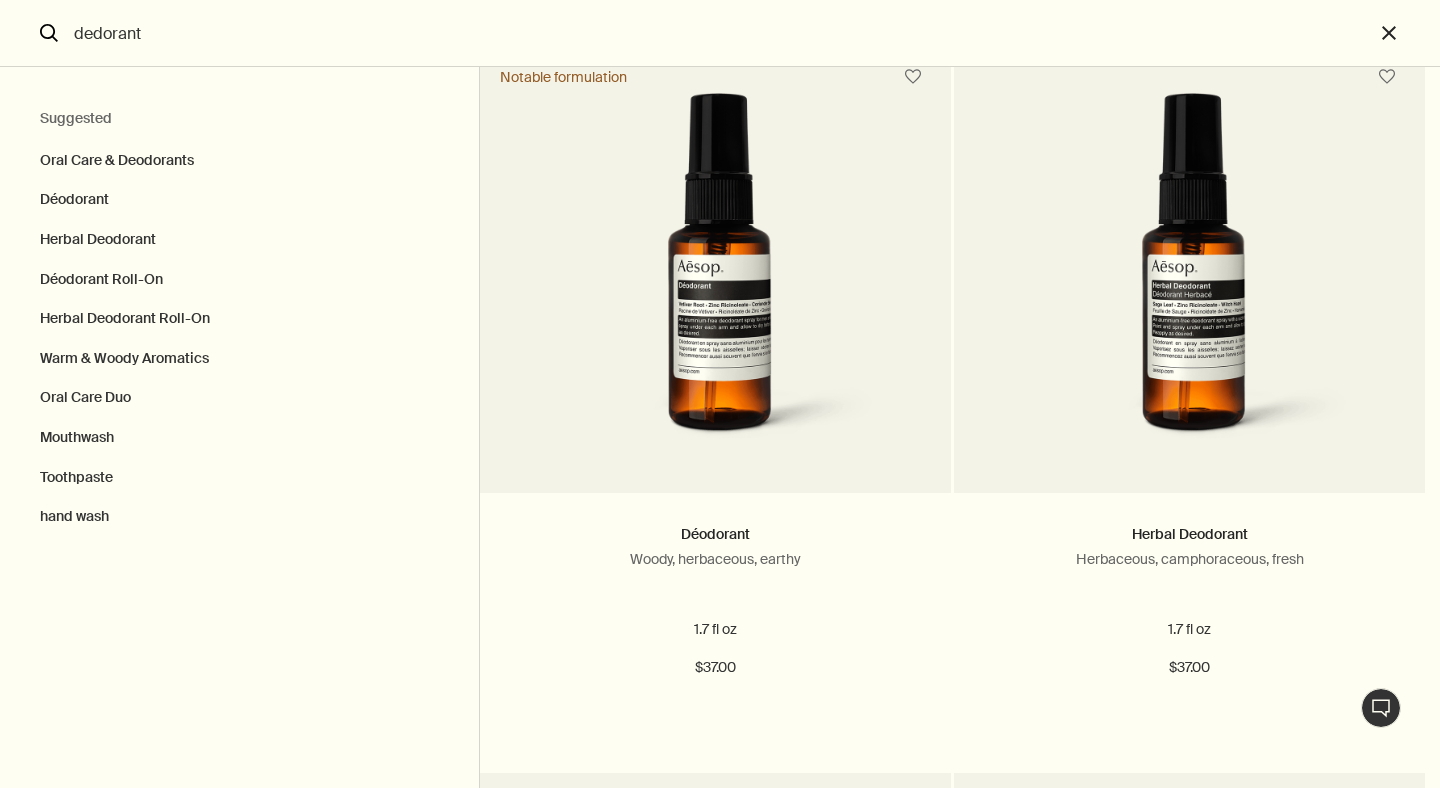 click on "dedorant" at bounding box center [720, 33] 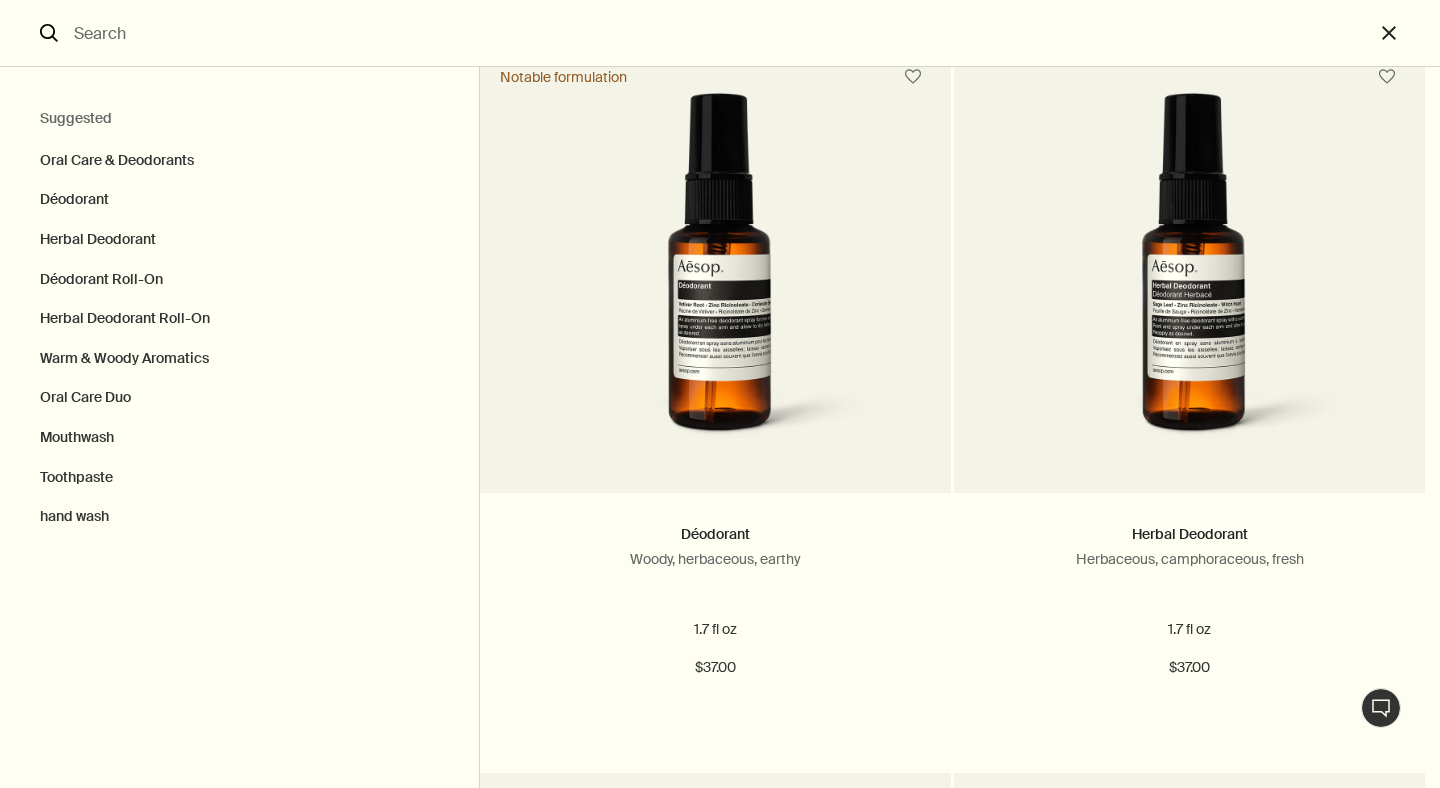 scroll, scrollTop: 0, scrollLeft: 0, axis: both 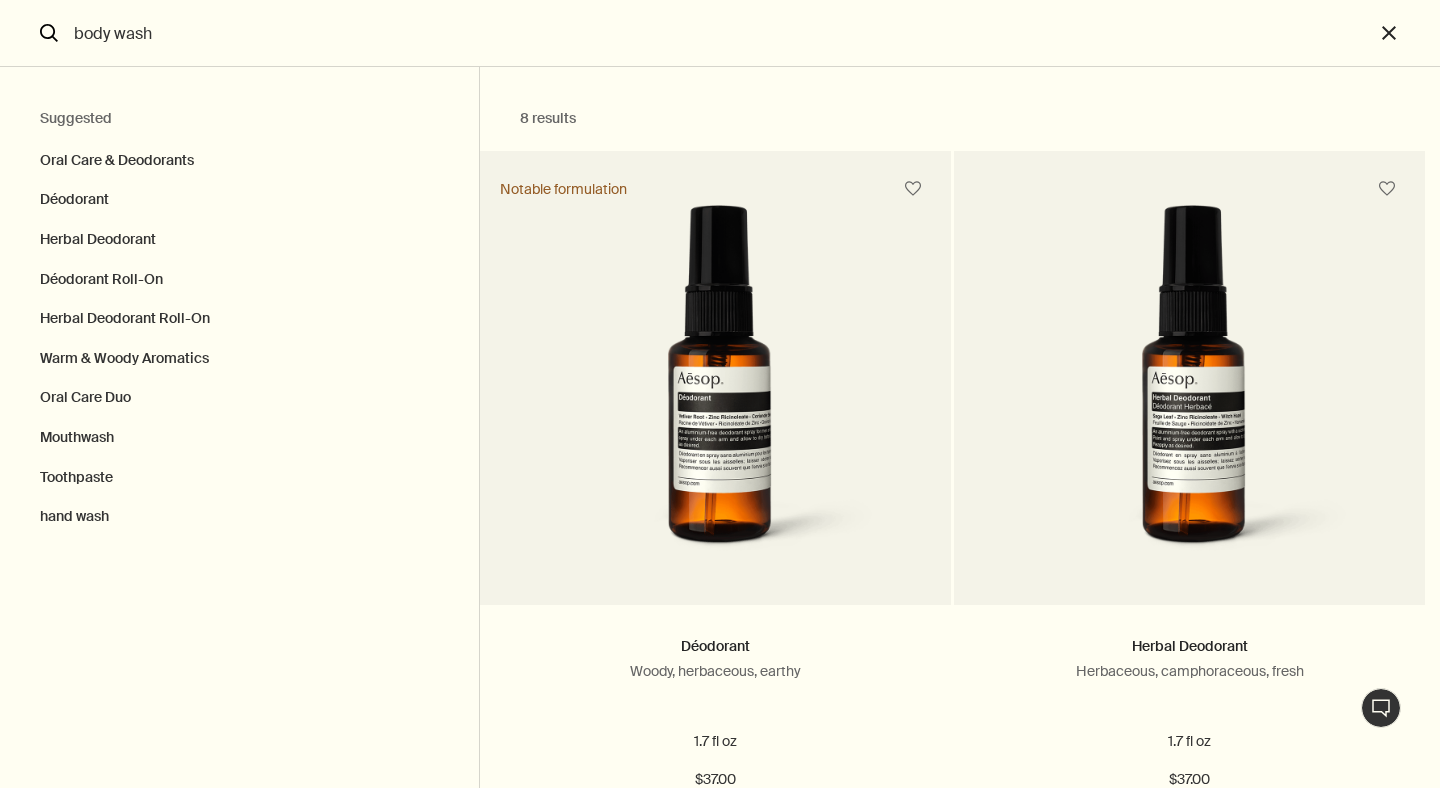 type on "body wash" 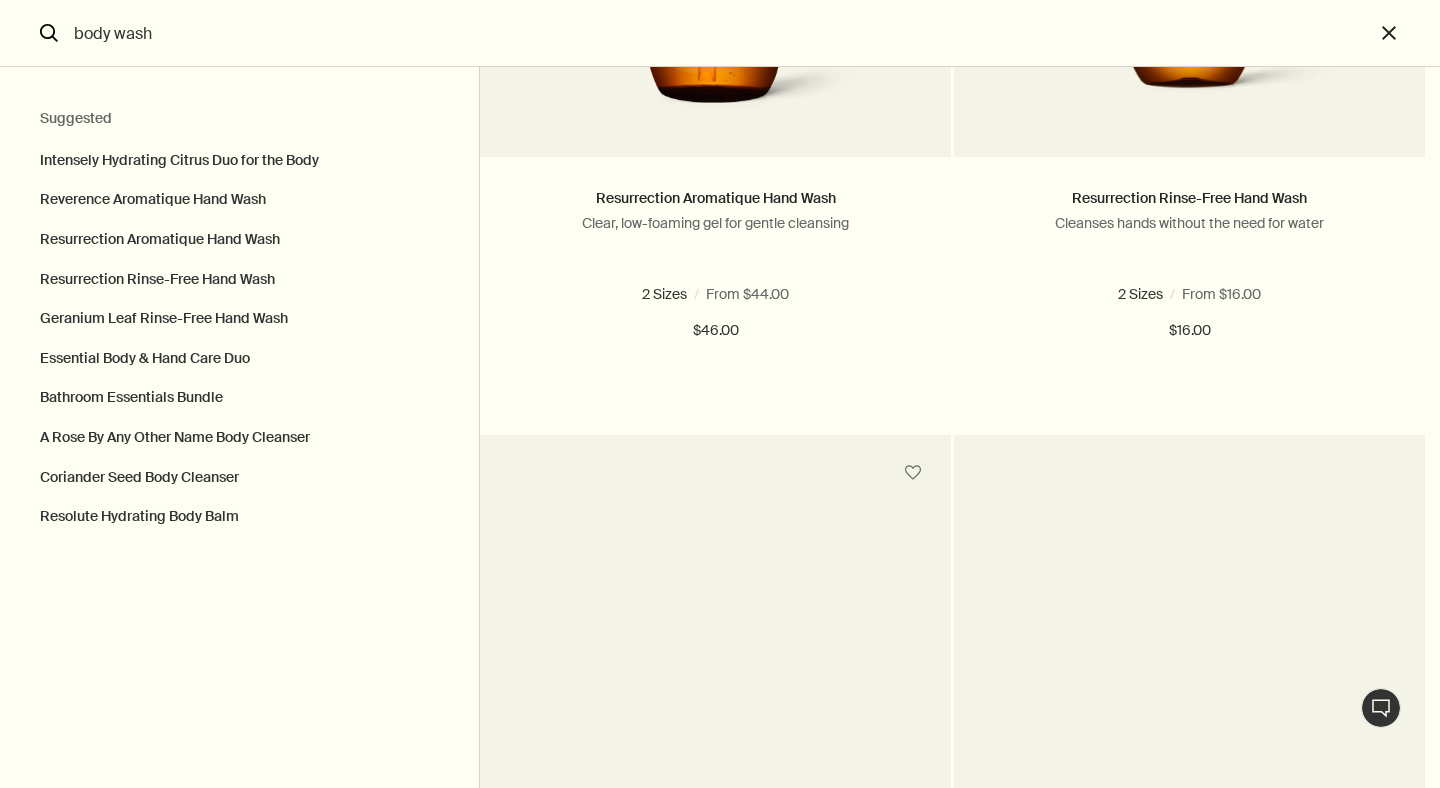 scroll, scrollTop: 1387, scrollLeft: 0, axis: vertical 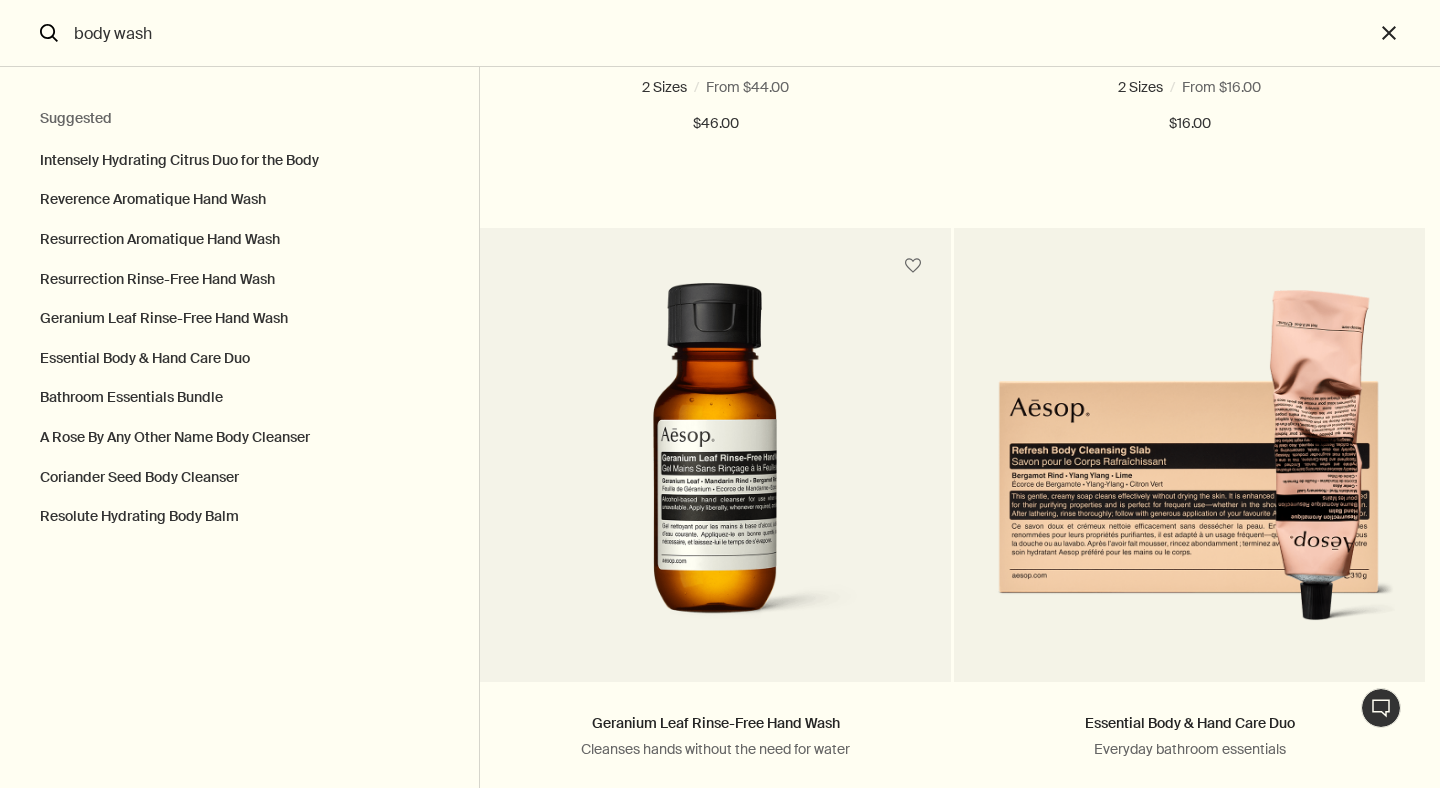 drag, startPoint x: 183, startPoint y: 42, endPoint x: 0, endPoint y: 36, distance: 183.09833 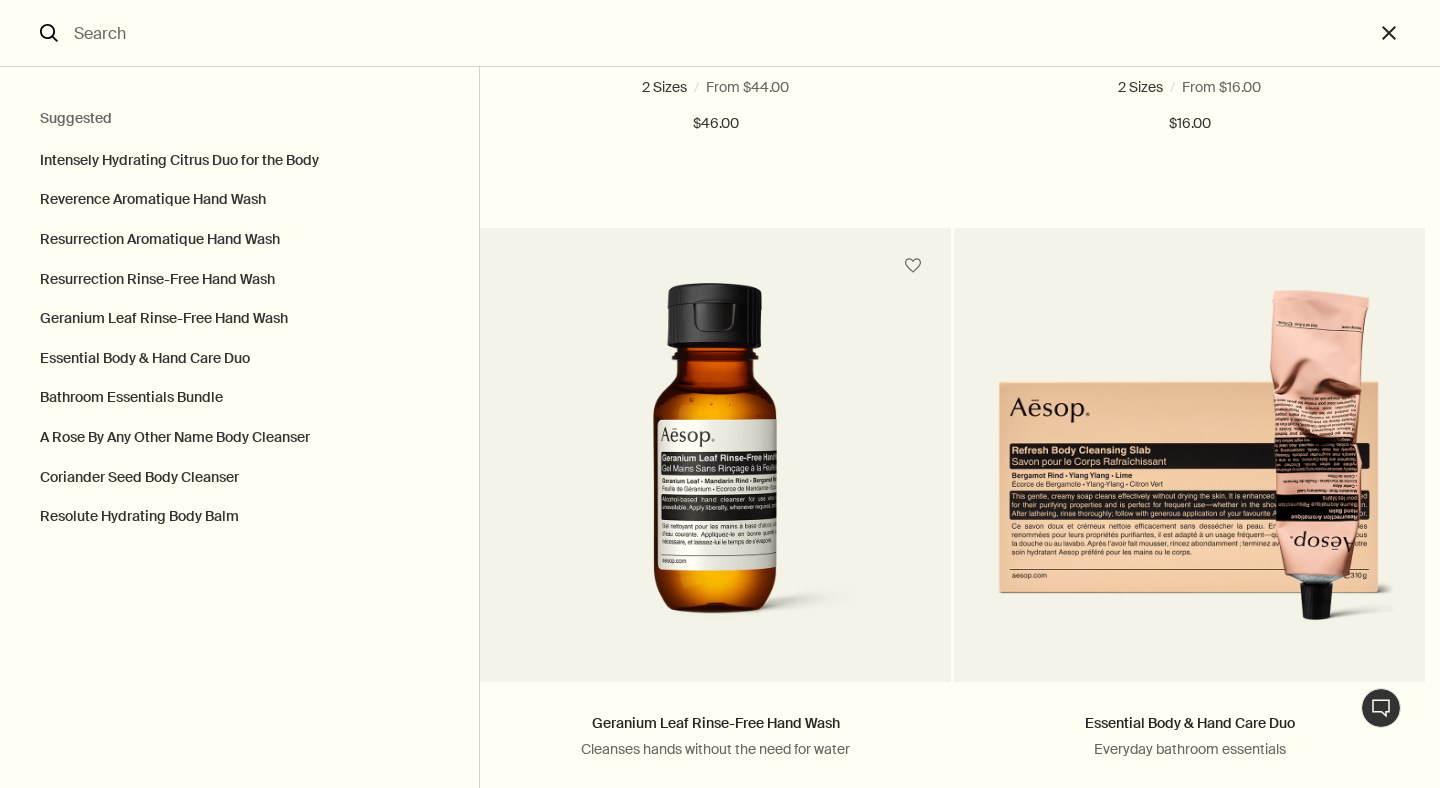 scroll, scrollTop: 0, scrollLeft: 0, axis: both 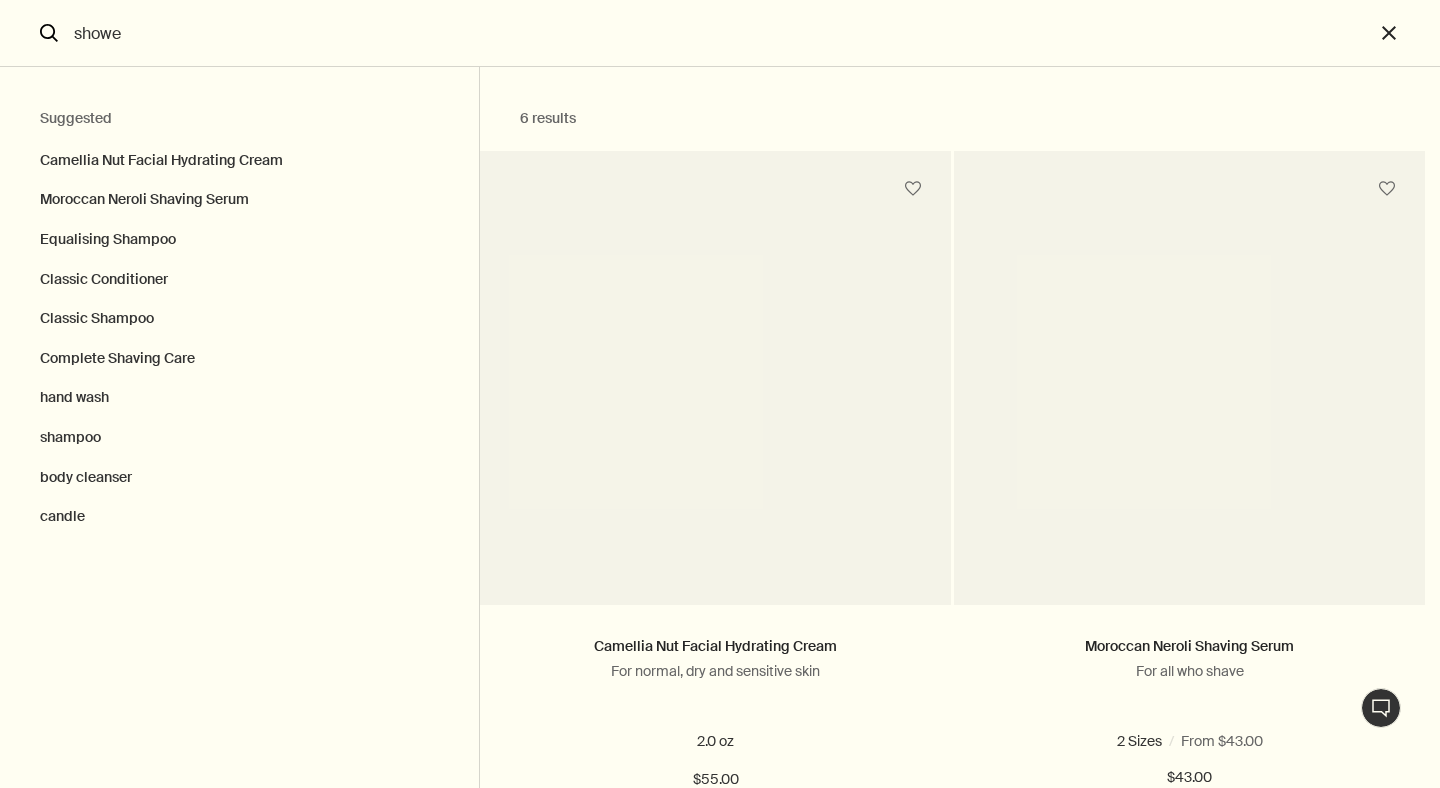 type on "shower" 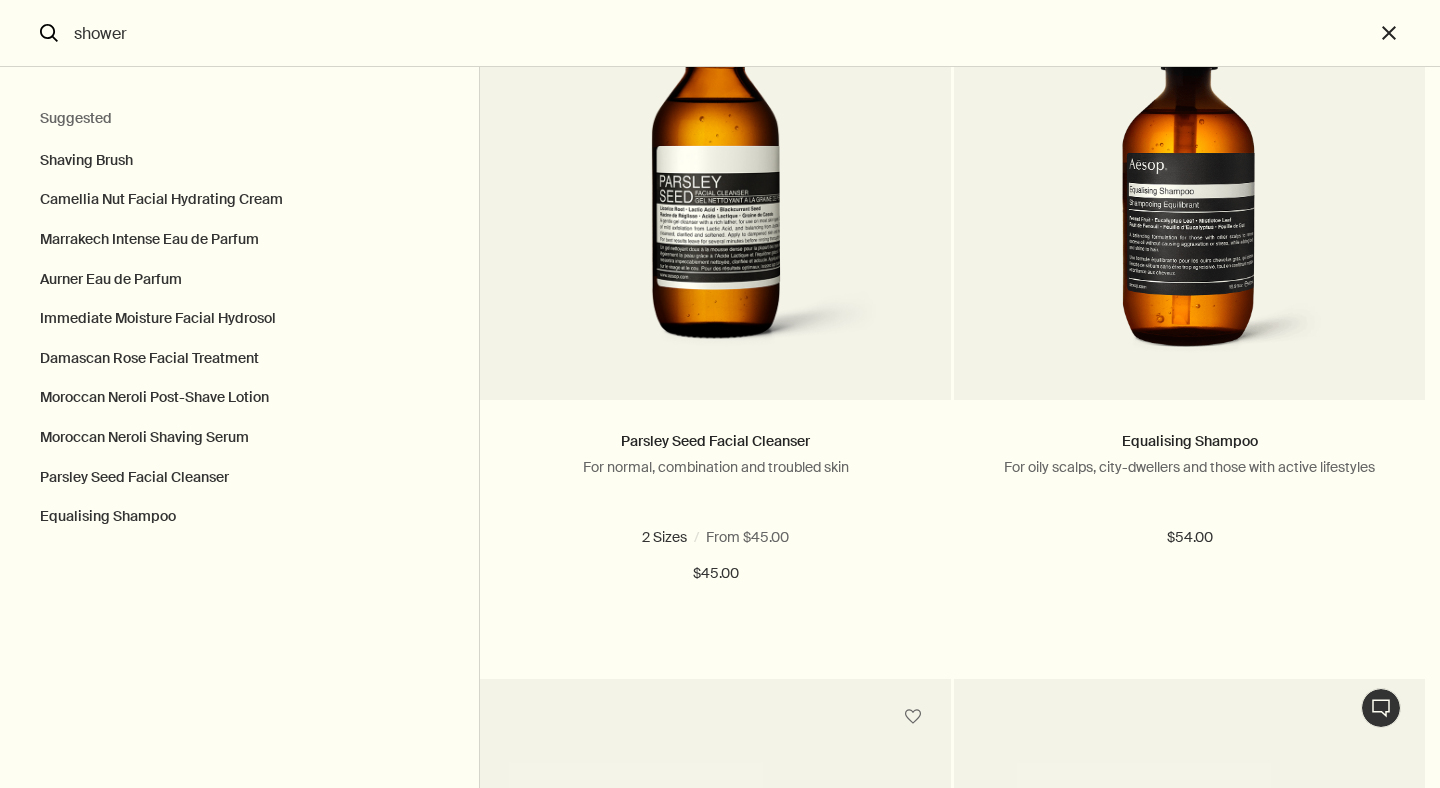 scroll, scrollTop: 3142, scrollLeft: 0, axis: vertical 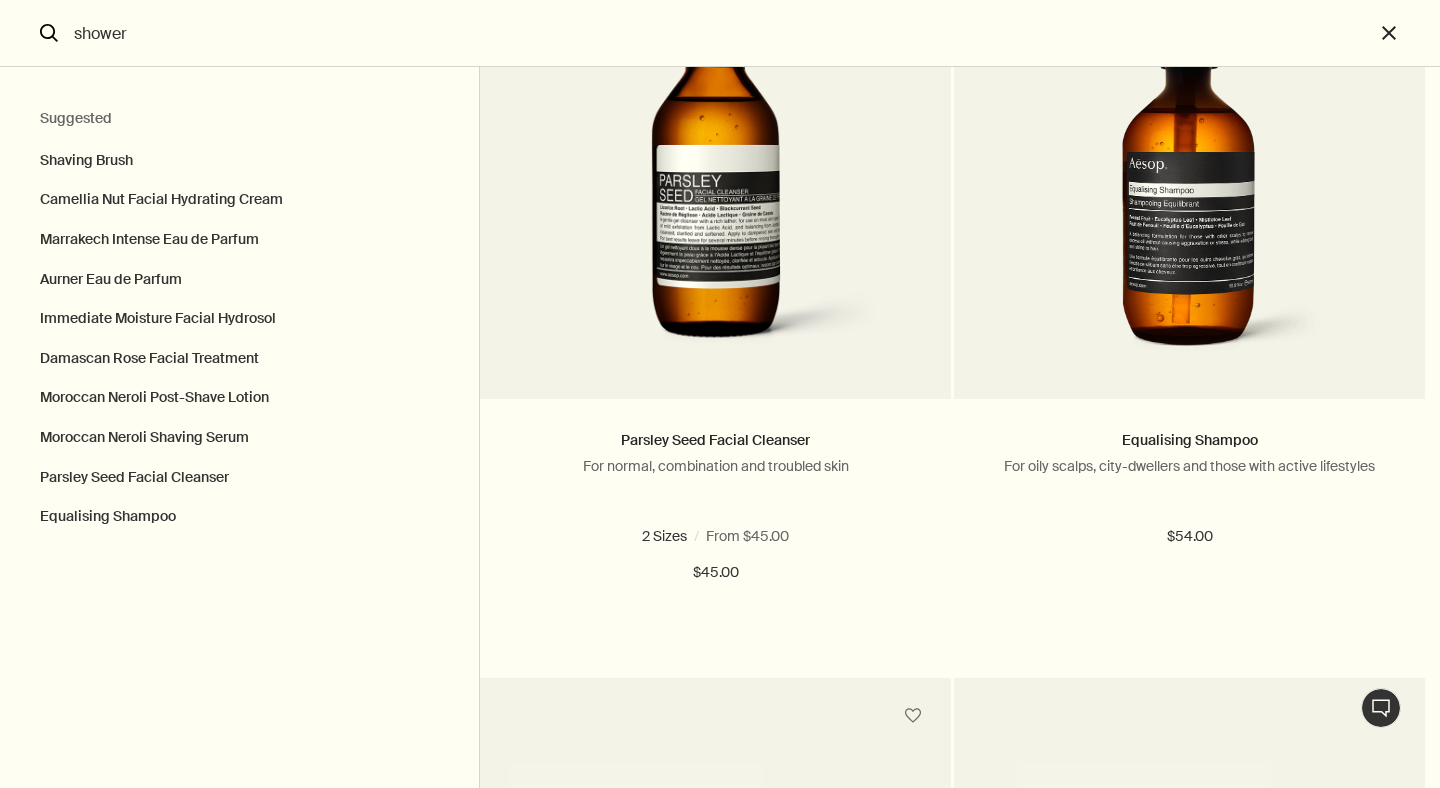 drag, startPoint x: 137, startPoint y: 32, endPoint x: 0, endPoint y: 4, distance: 139.83205 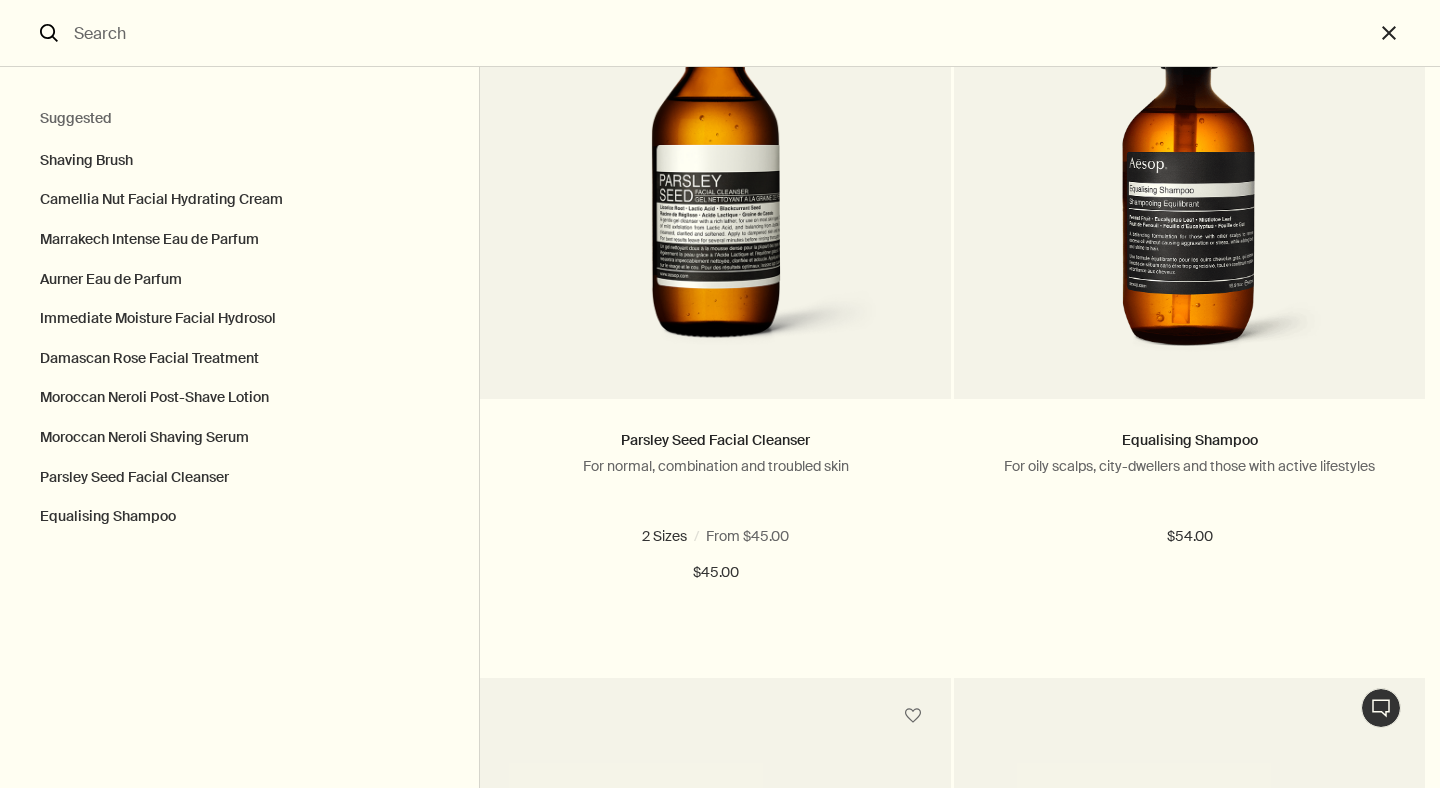 scroll, scrollTop: 0, scrollLeft: 0, axis: both 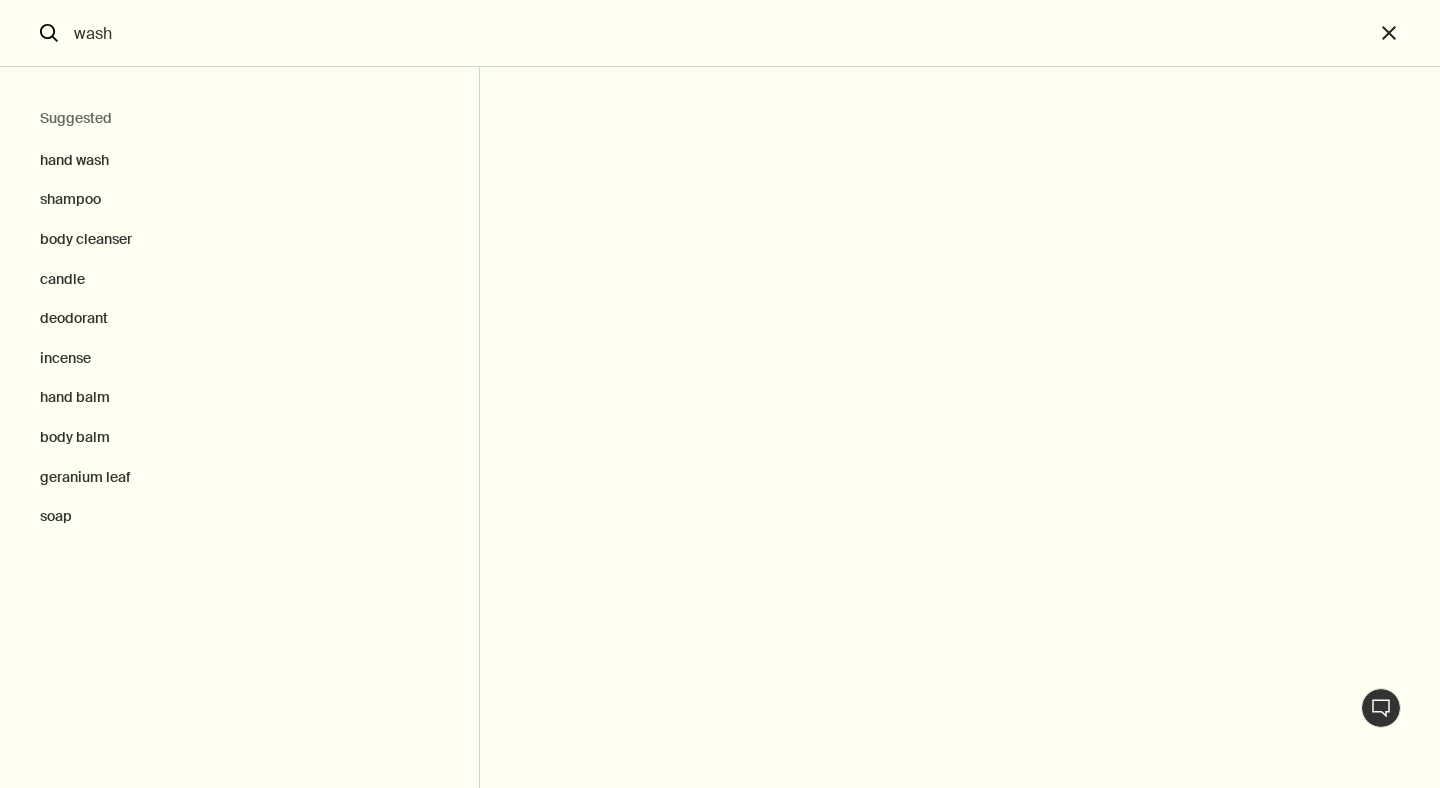 type on "wash" 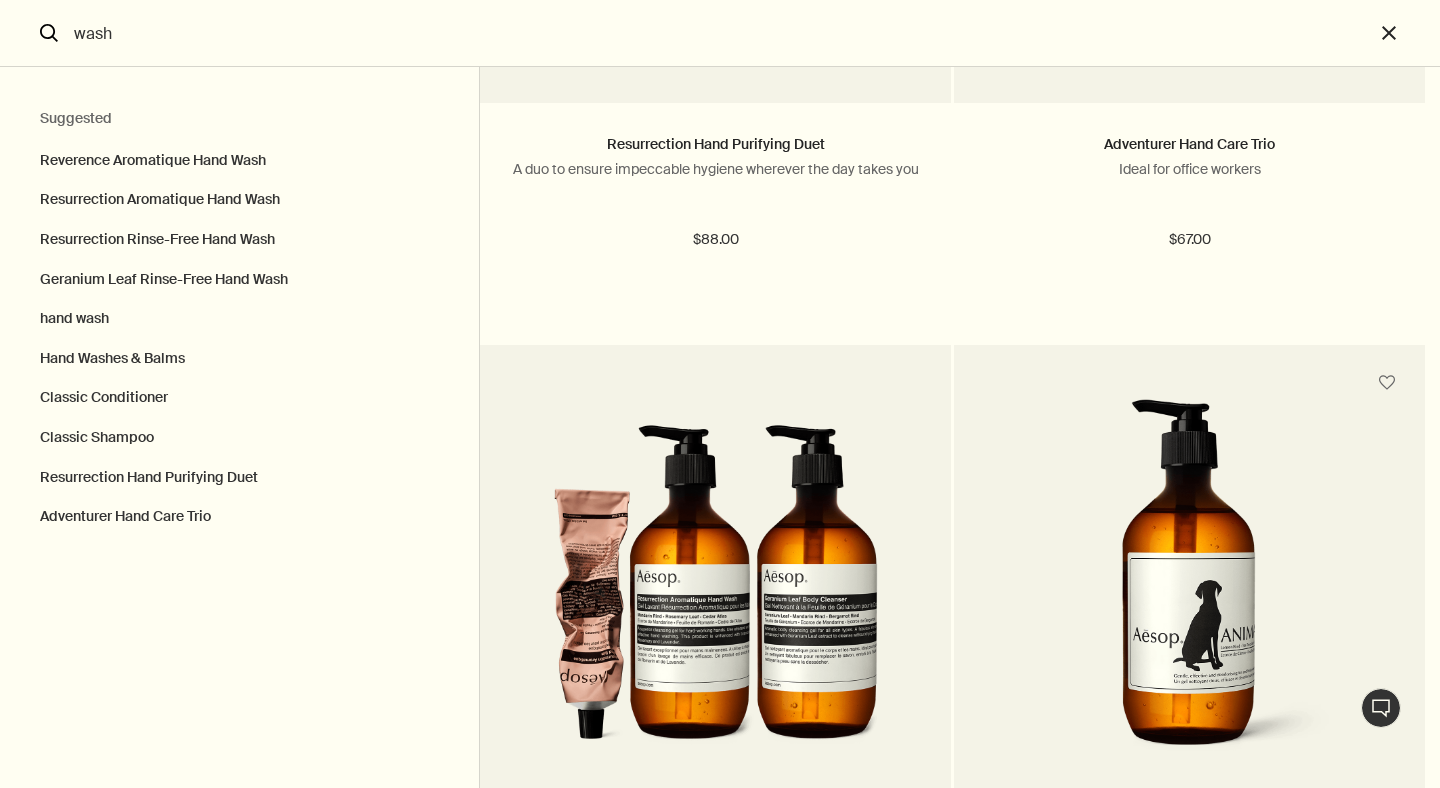 scroll, scrollTop: 2780, scrollLeft: 0, axis: vertical 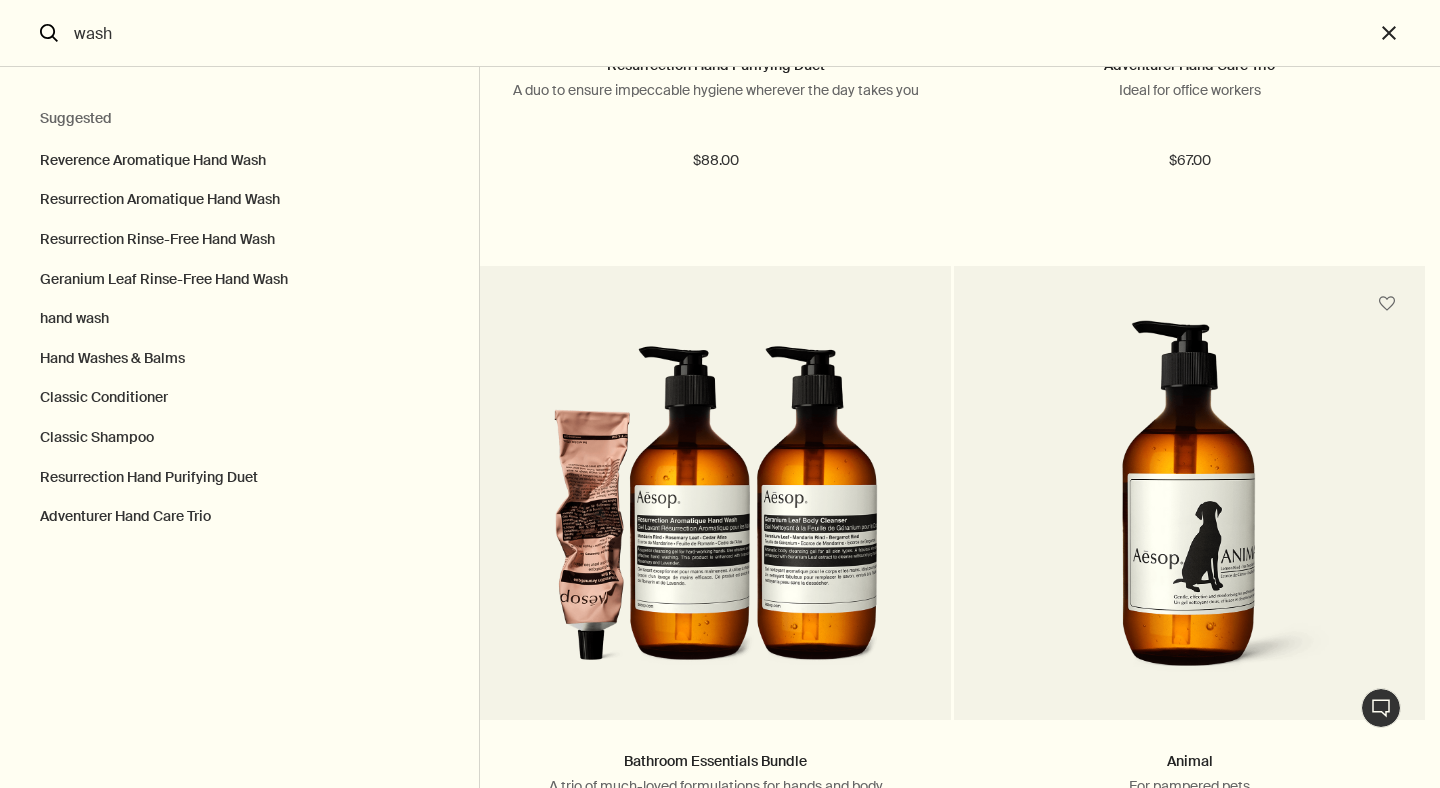 drag, startPoint x: 140, startPoint y: 41, endPoint x: 38, endPoint y: 38, distance: 102.044106 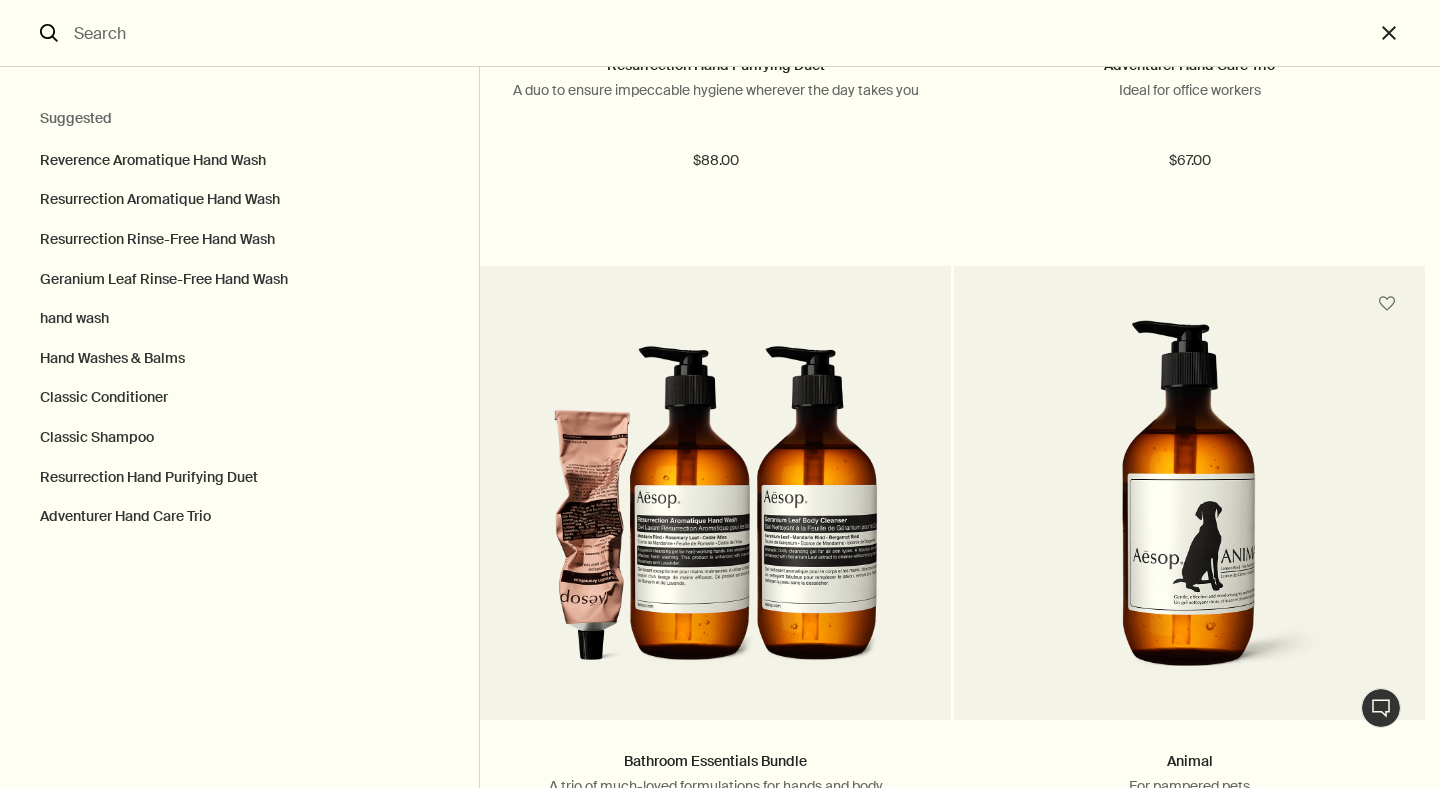 scroll, scrollTop: 0, scrollLeft: 0, axis: both 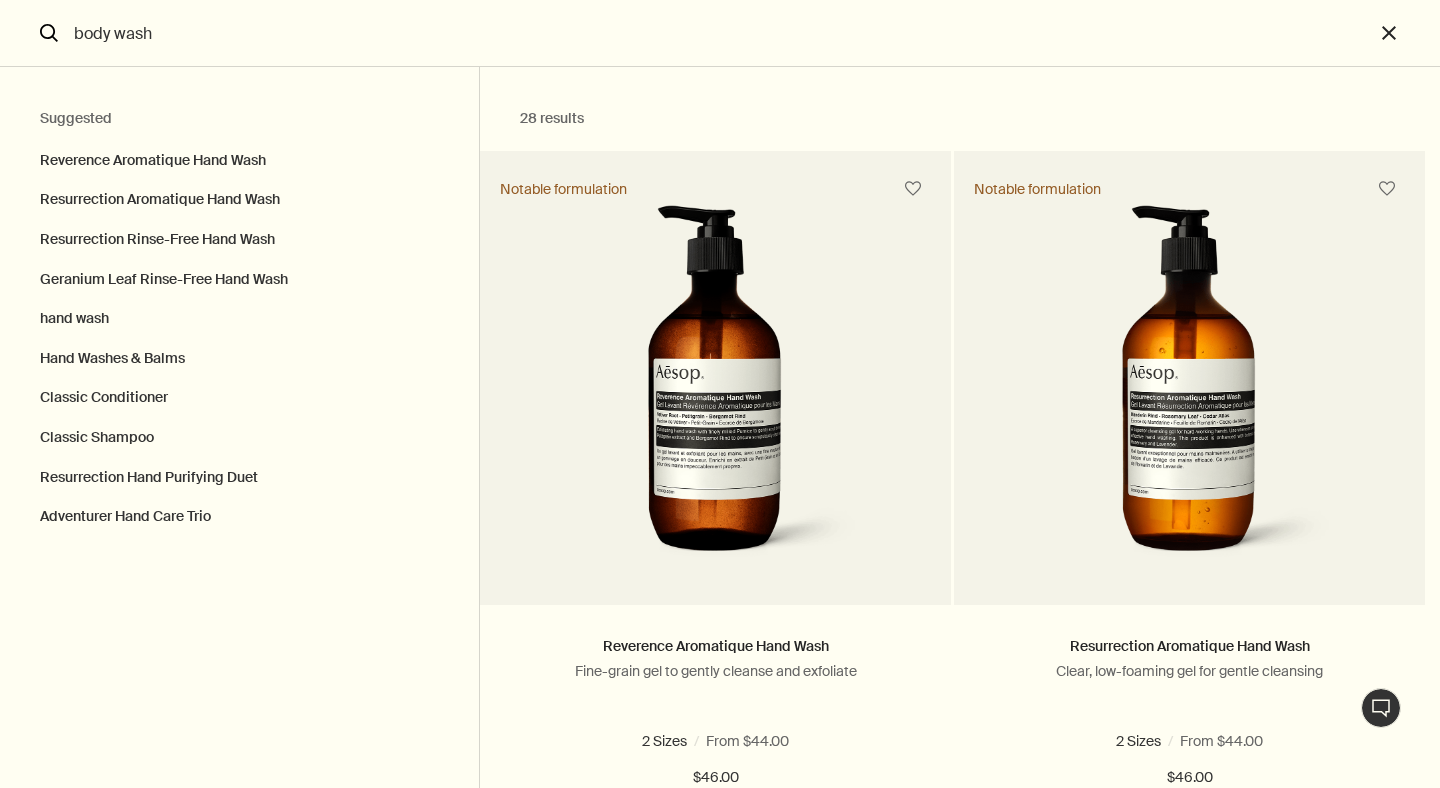 type on "body wash" 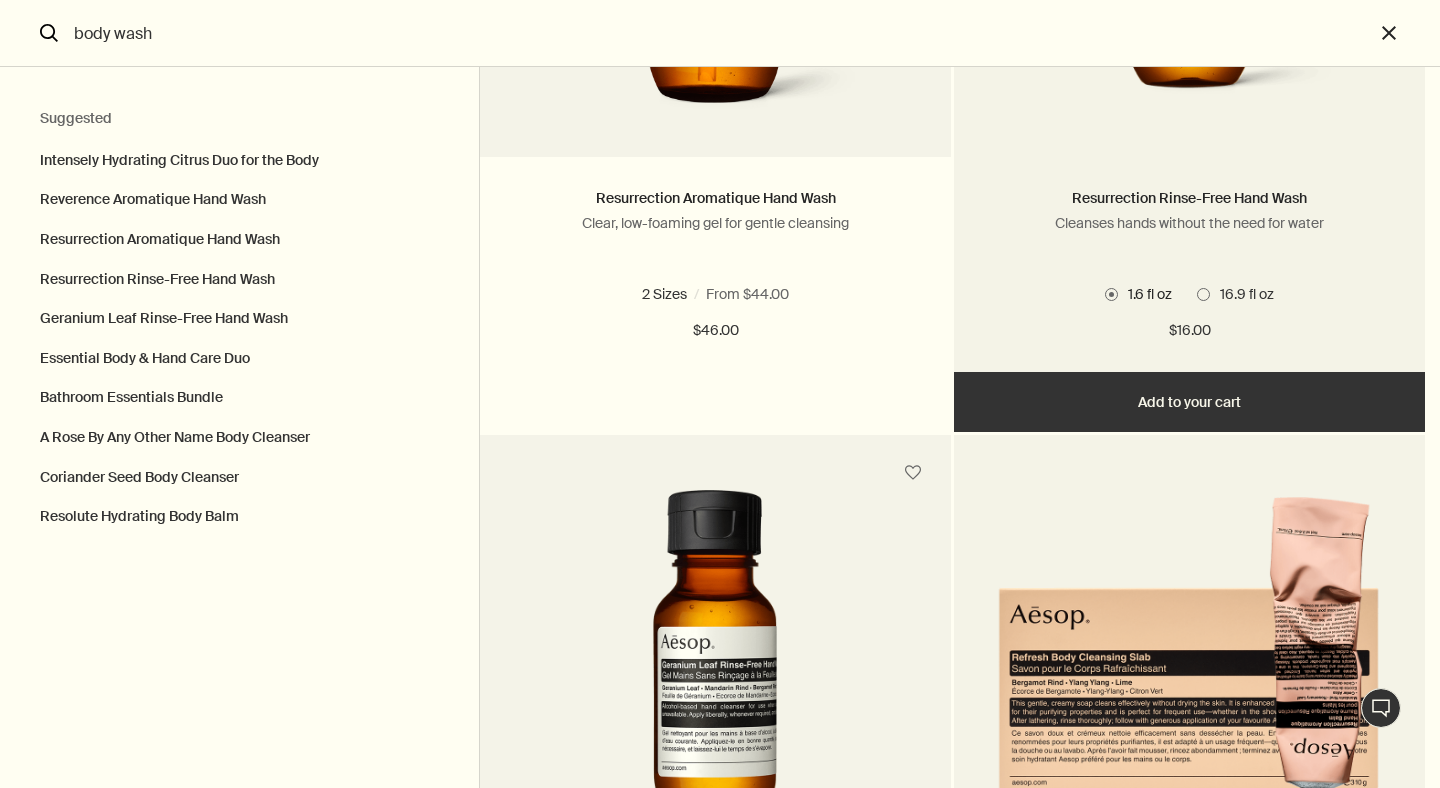 scroll, scrollTop: 1224, scrollLeft: 0, axis: vertical 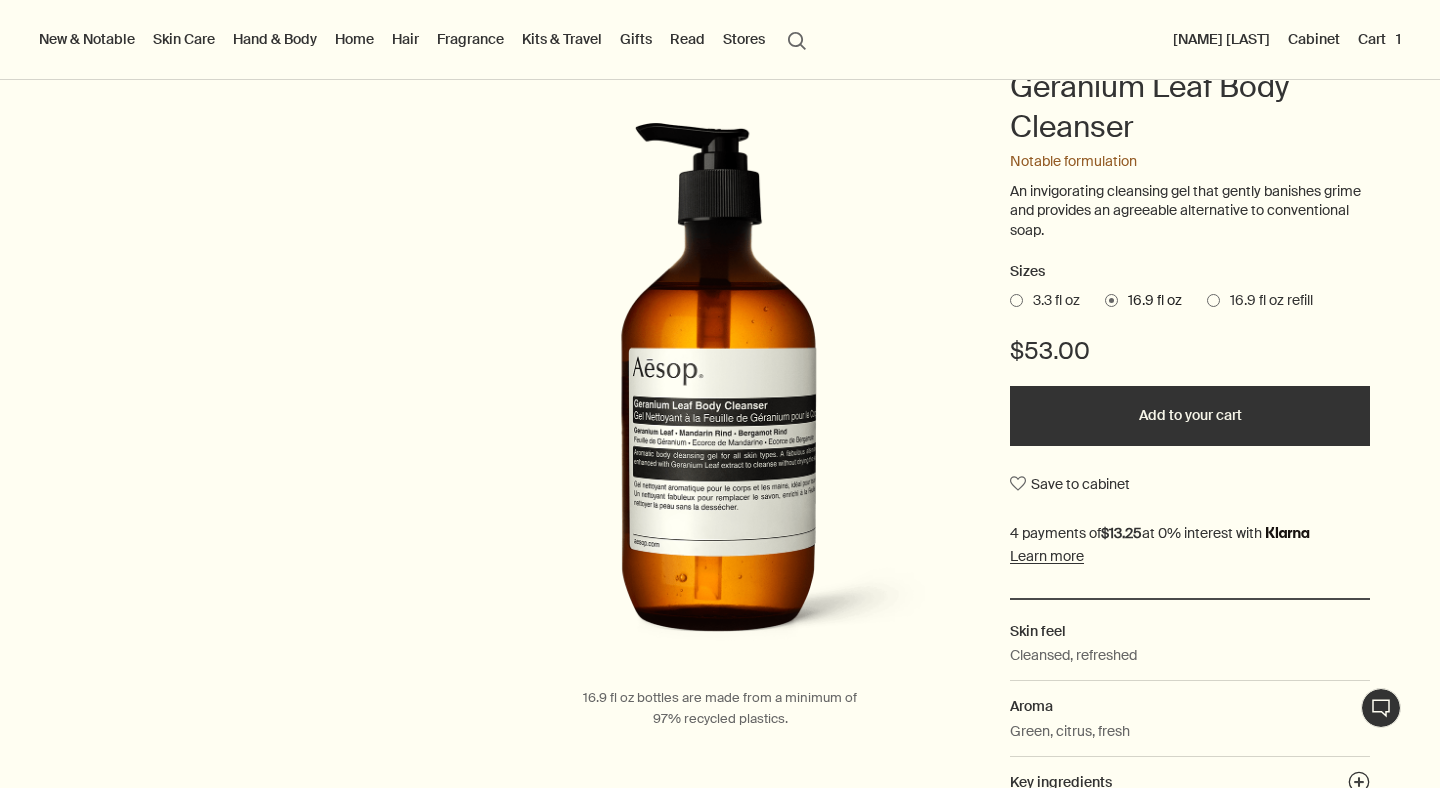 click on "Add to your cart" at bounding box center (1190, 416) 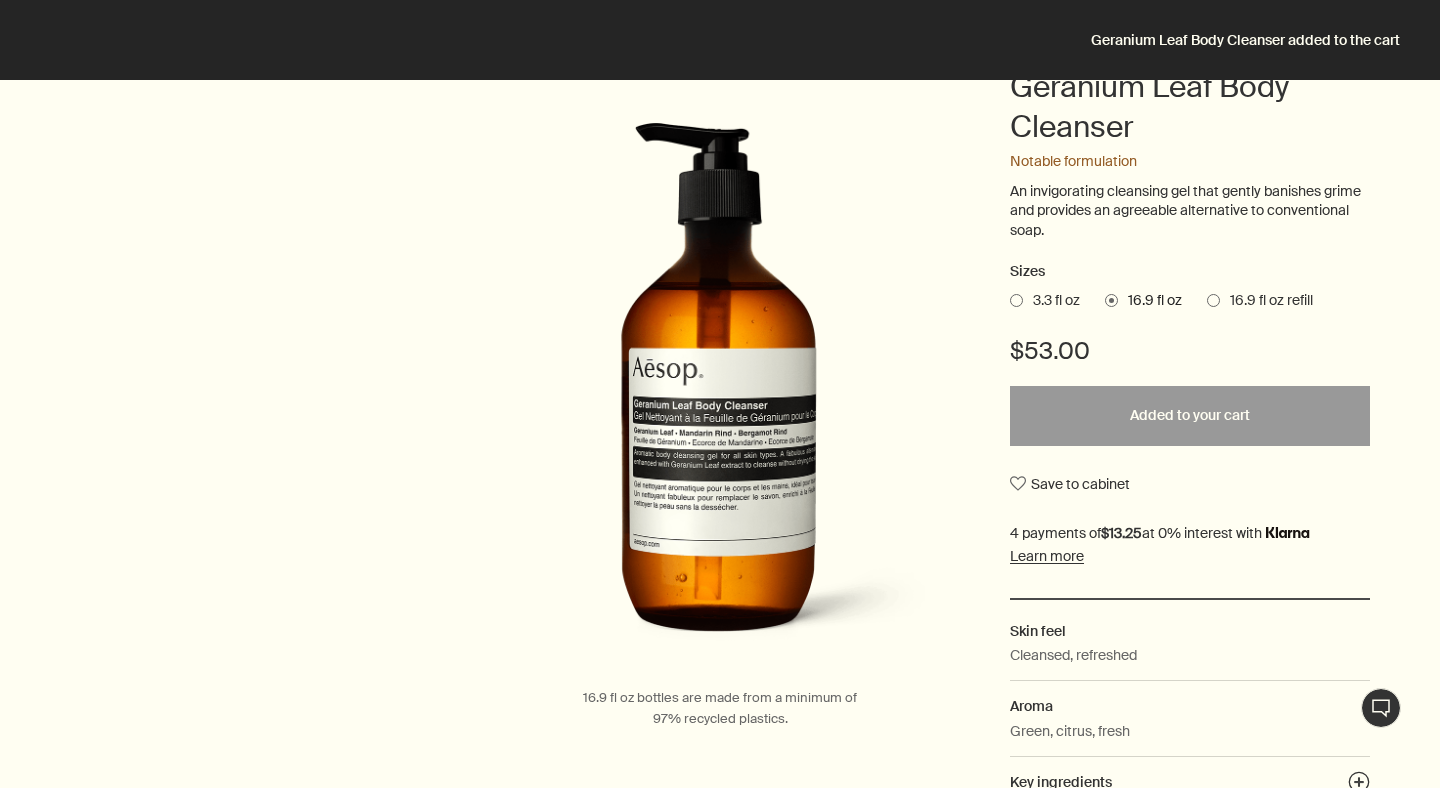 scroll, scrollTop: 0, scrollLeft: 0, axis: both 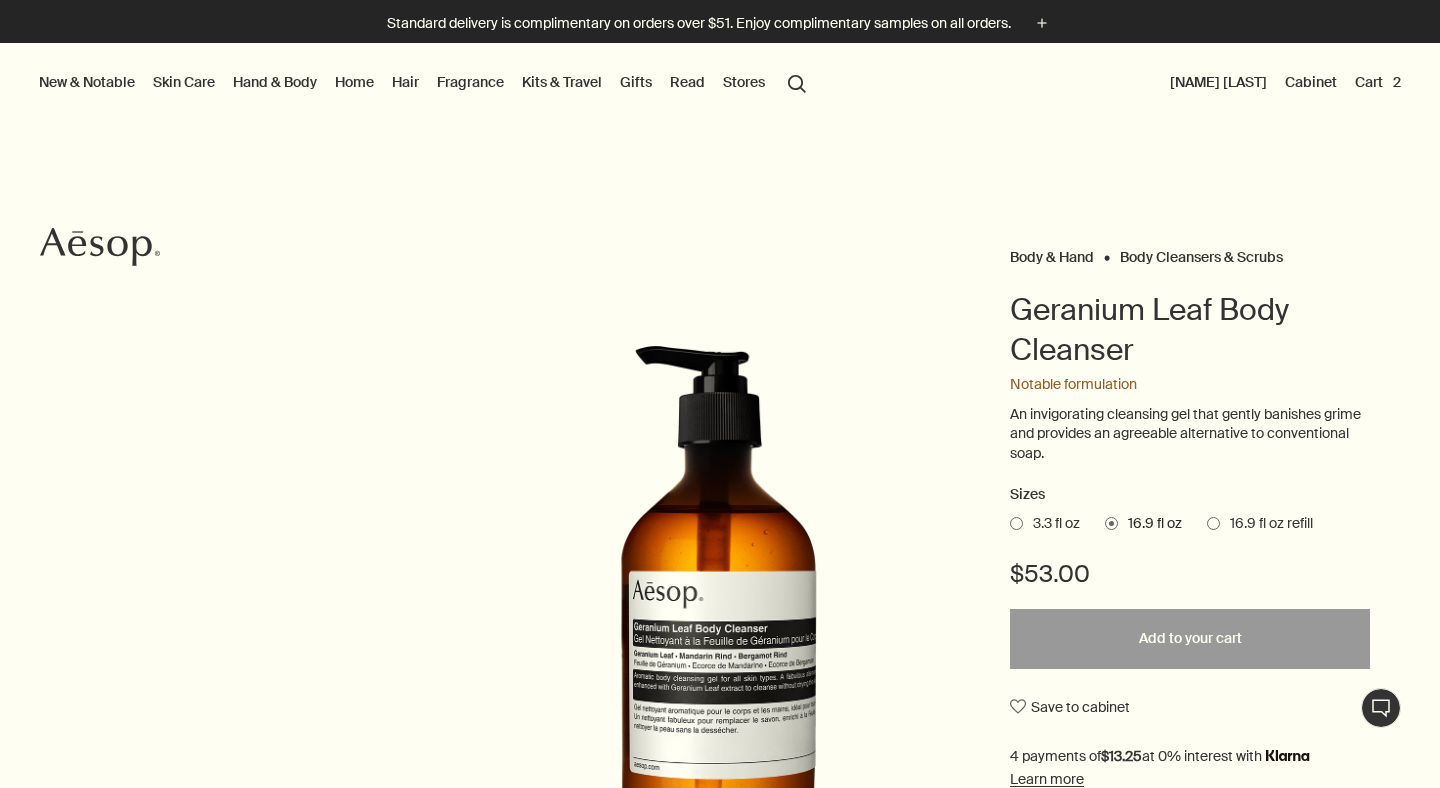 click on "Cart 2" at bounding box center (1378, 82) 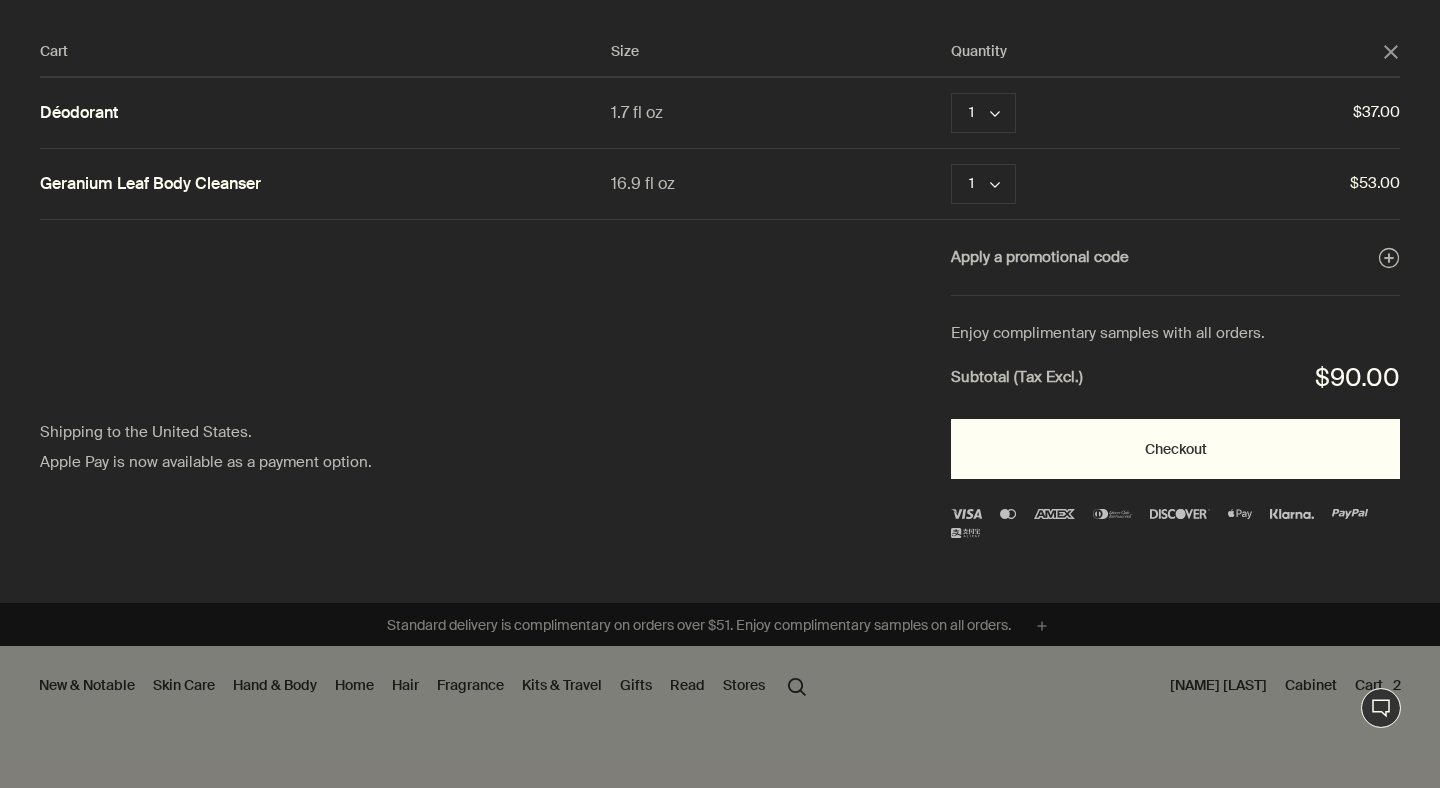 click on "Checkout" at bounding box center (1175, 449) 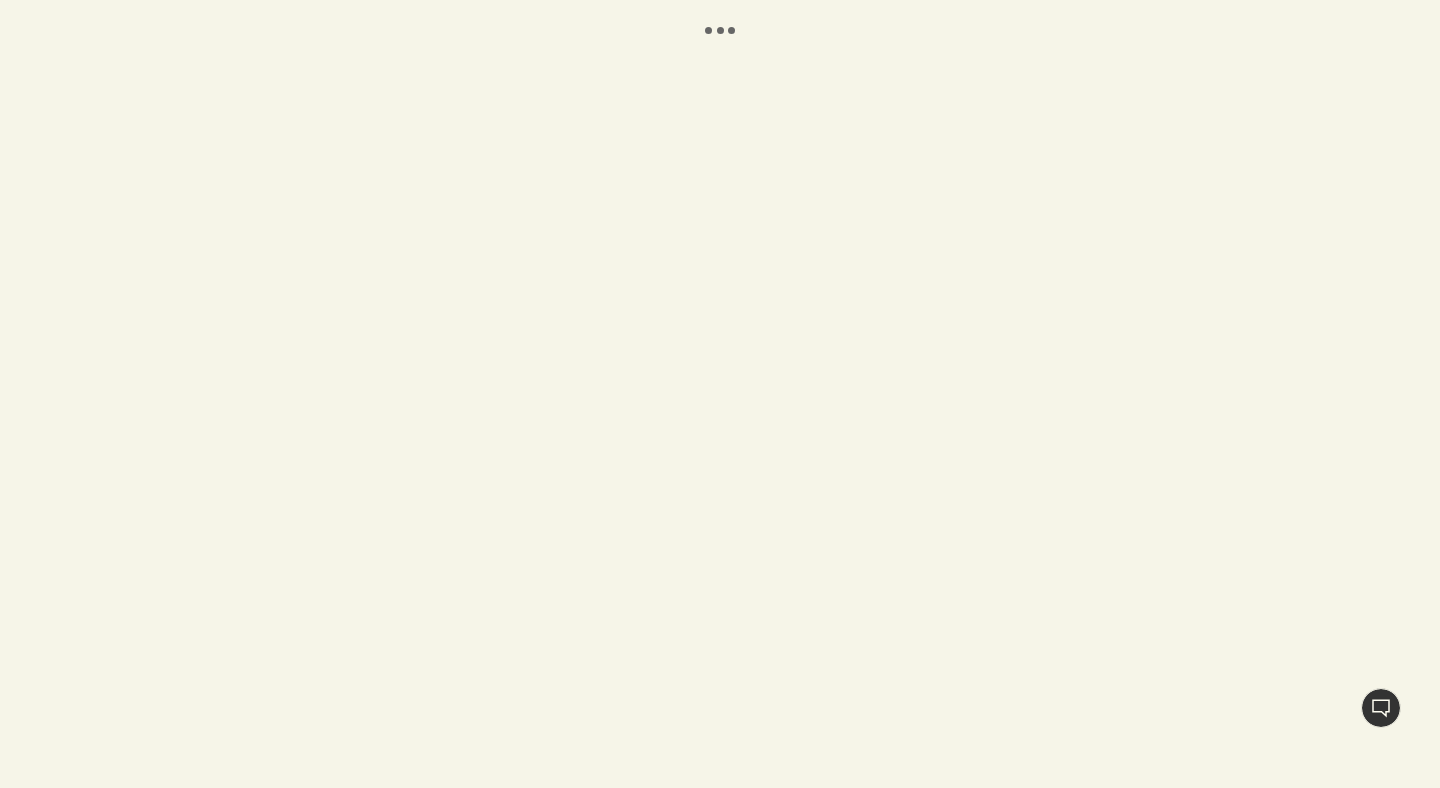 scroll, scrollTop: 0, scrollLeft: 0, axis: both 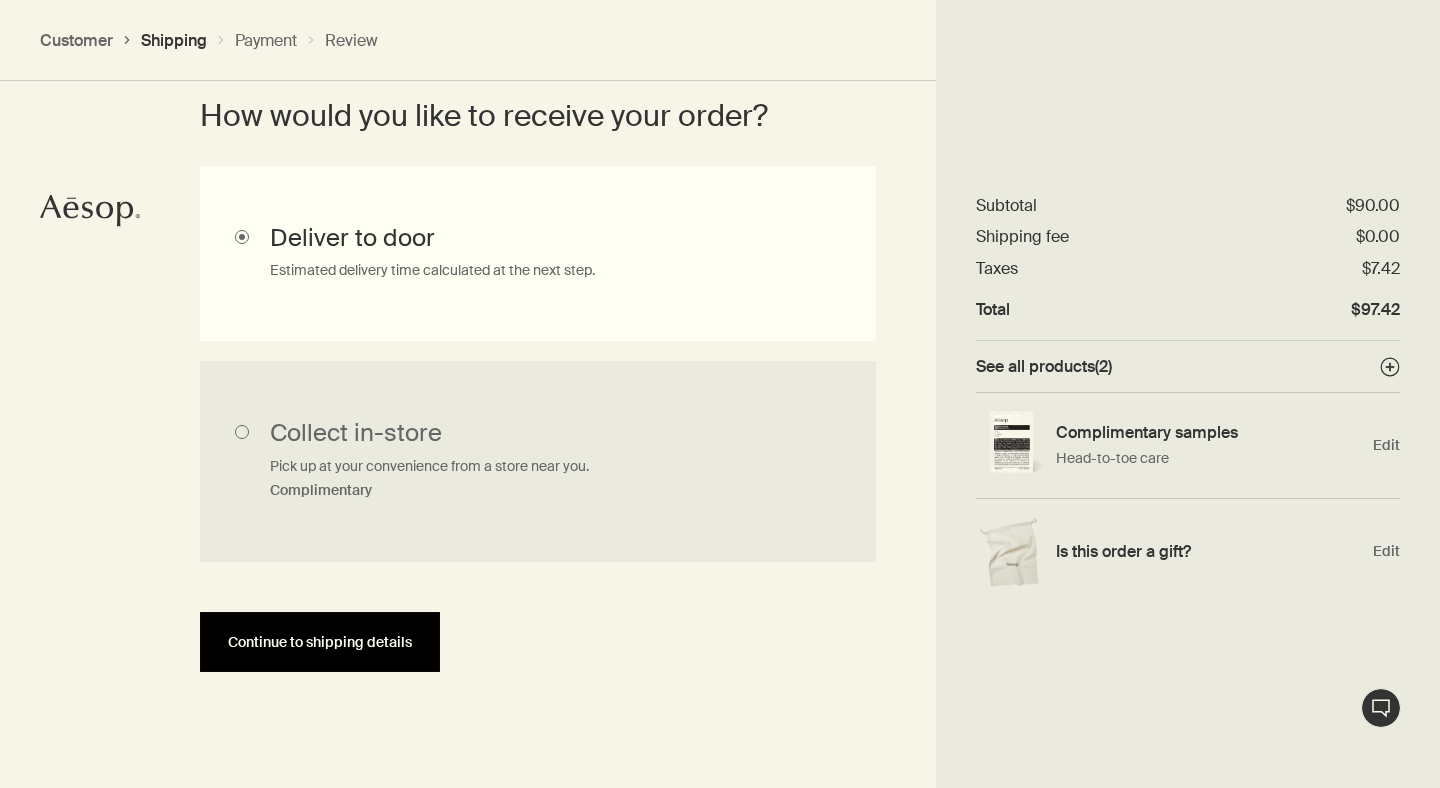 click on "Continue to shipping details" at bounding box center (320, 642) 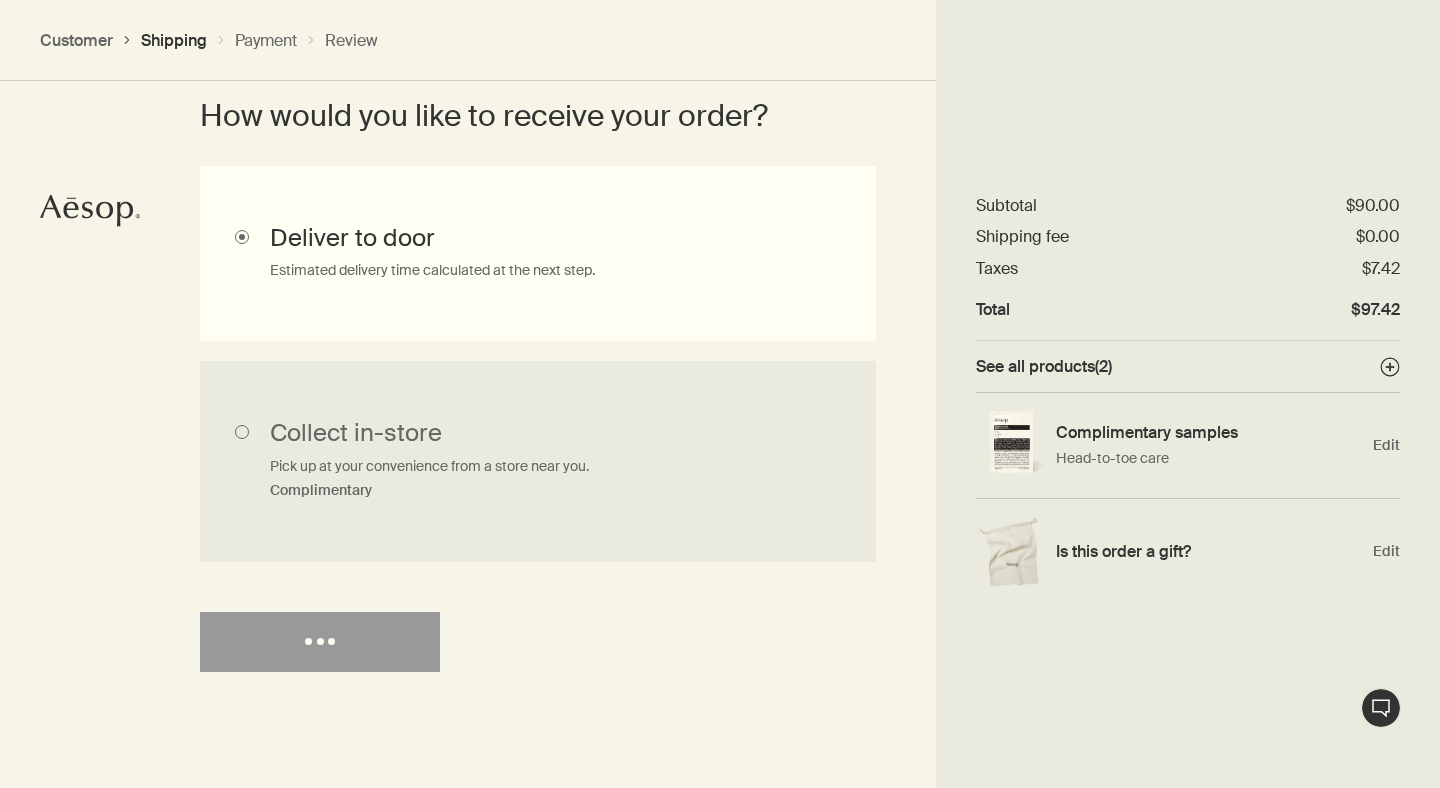 select on "US" 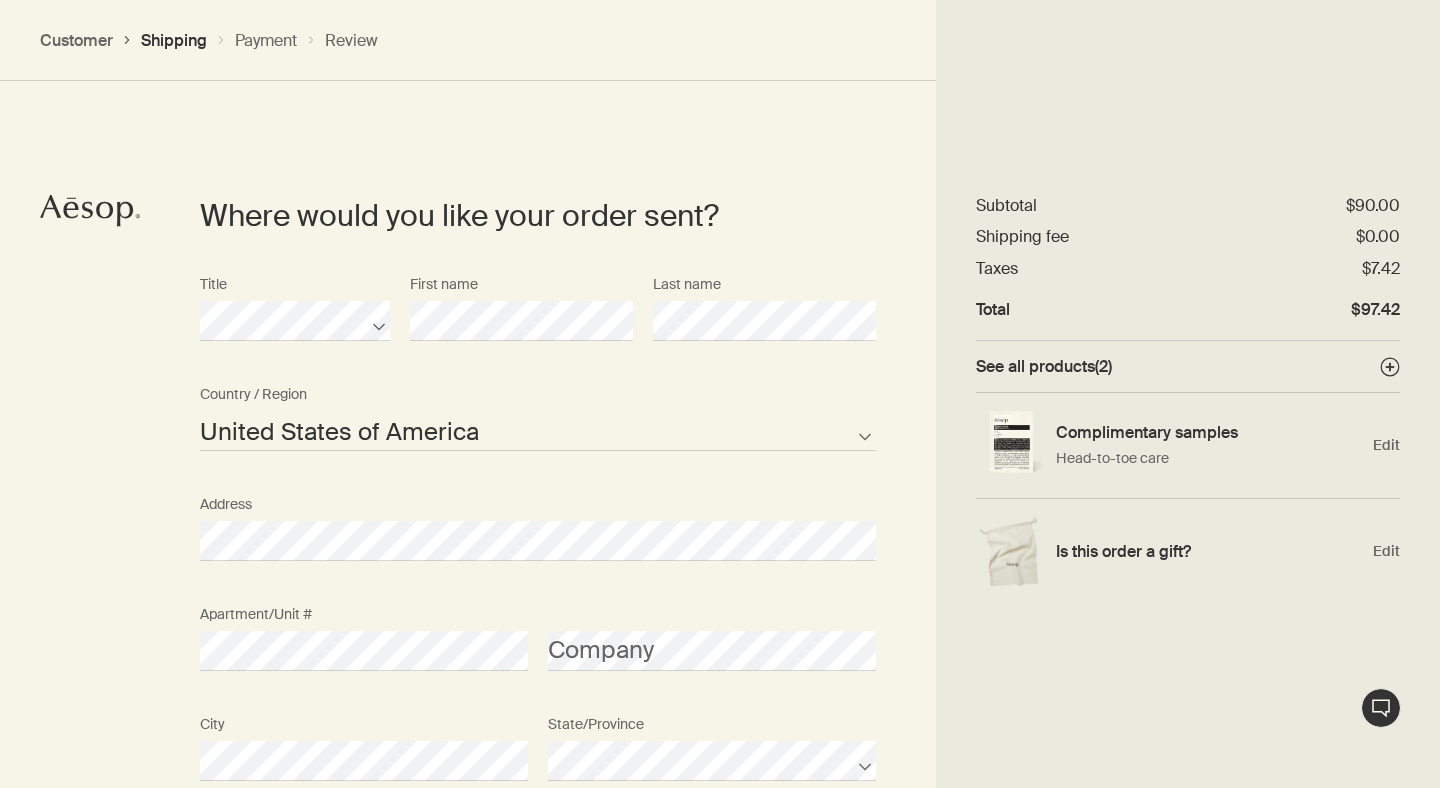 scroll, scrollTop: 865, scrollLeft: 0, axis: vertical 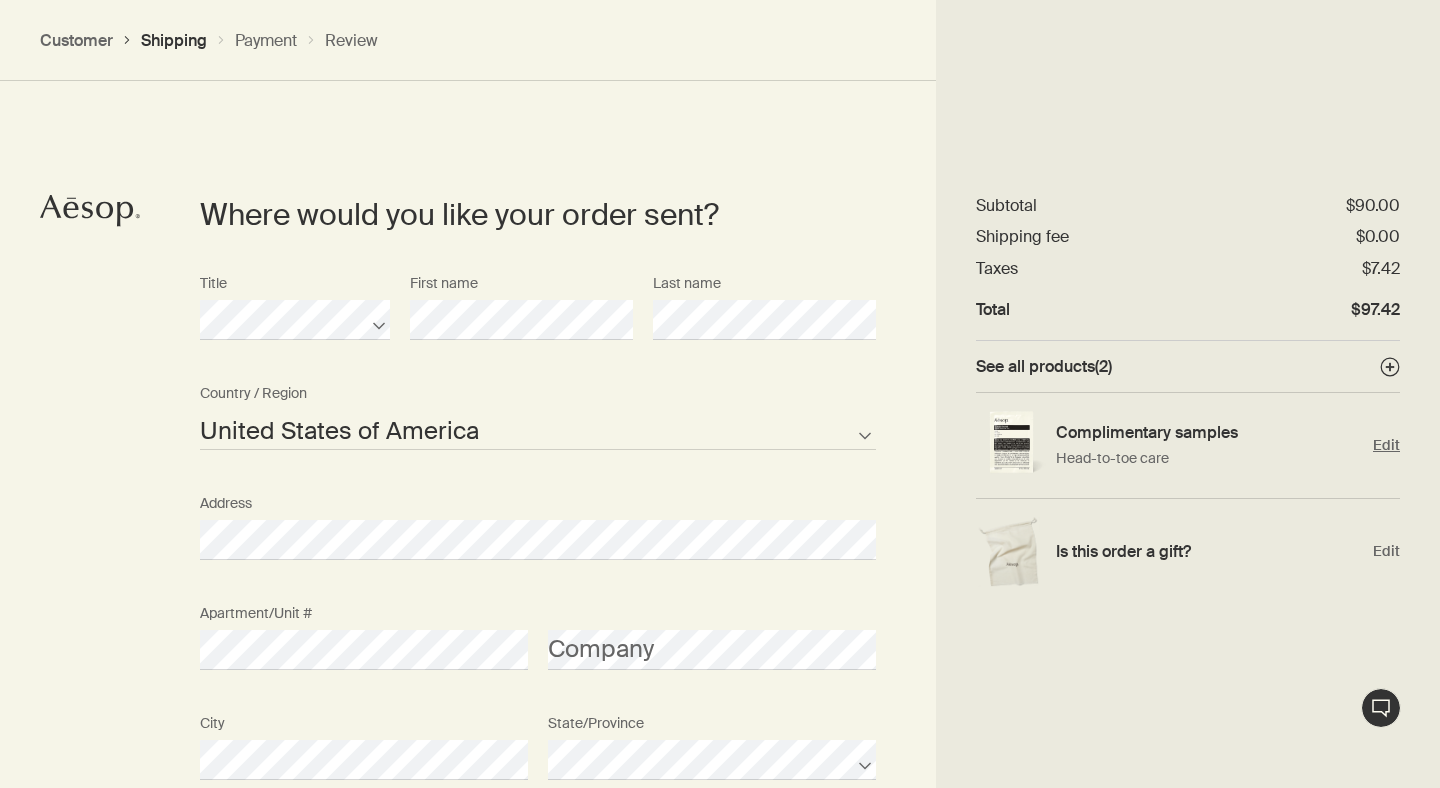 click on "Edit" at bounding box center [1386, 445] 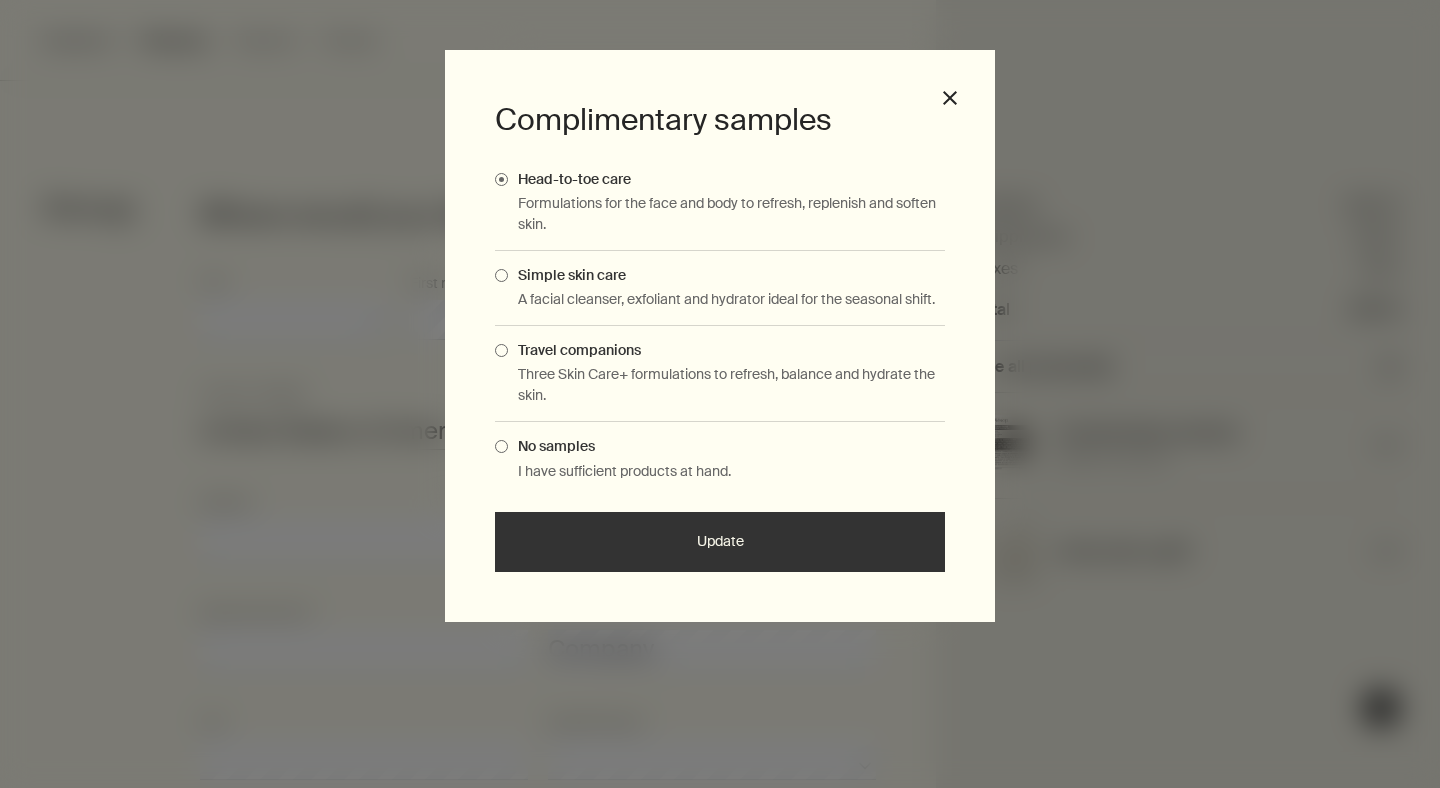 click at bounding box center [501, 350] 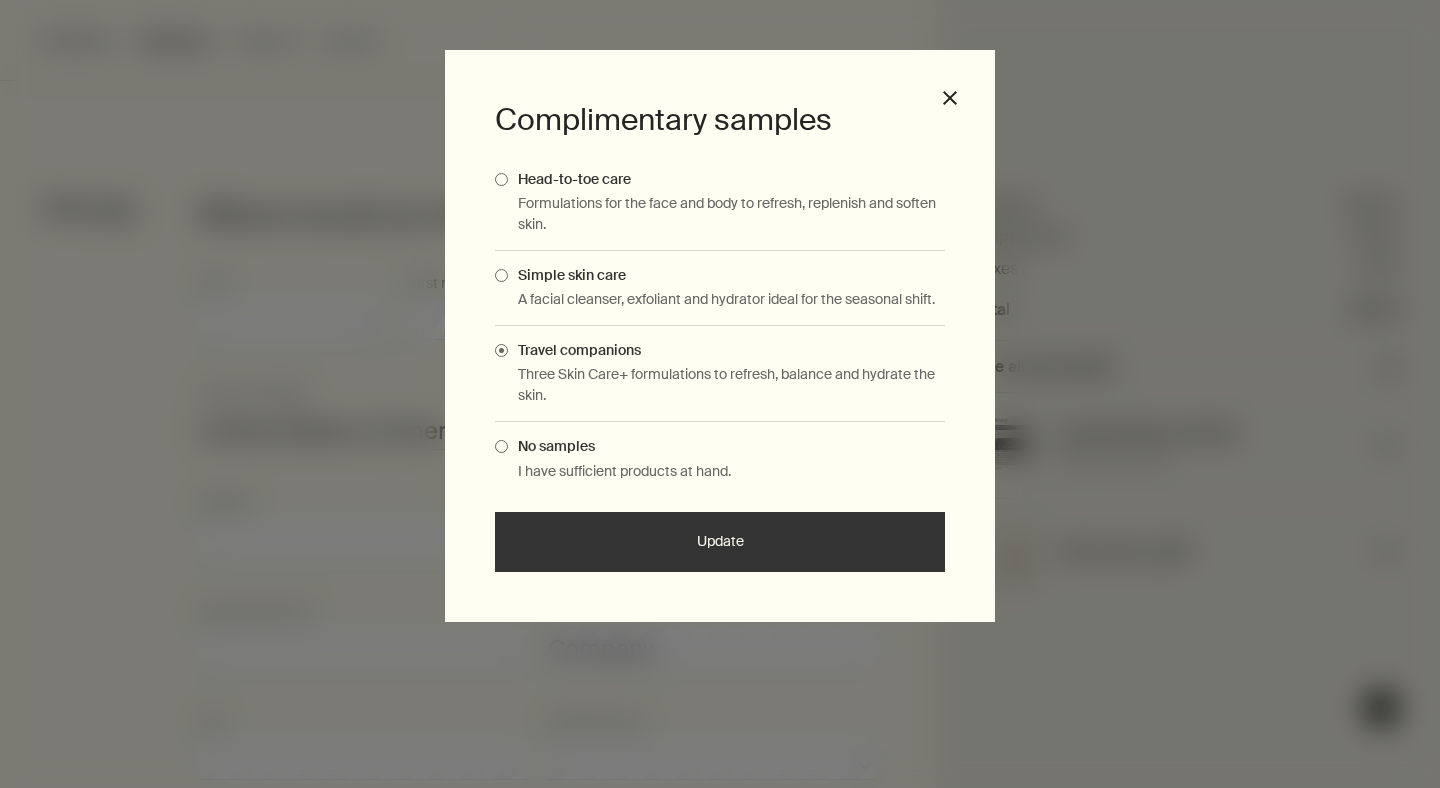 click on "Update" at bounding box center [720, 542] 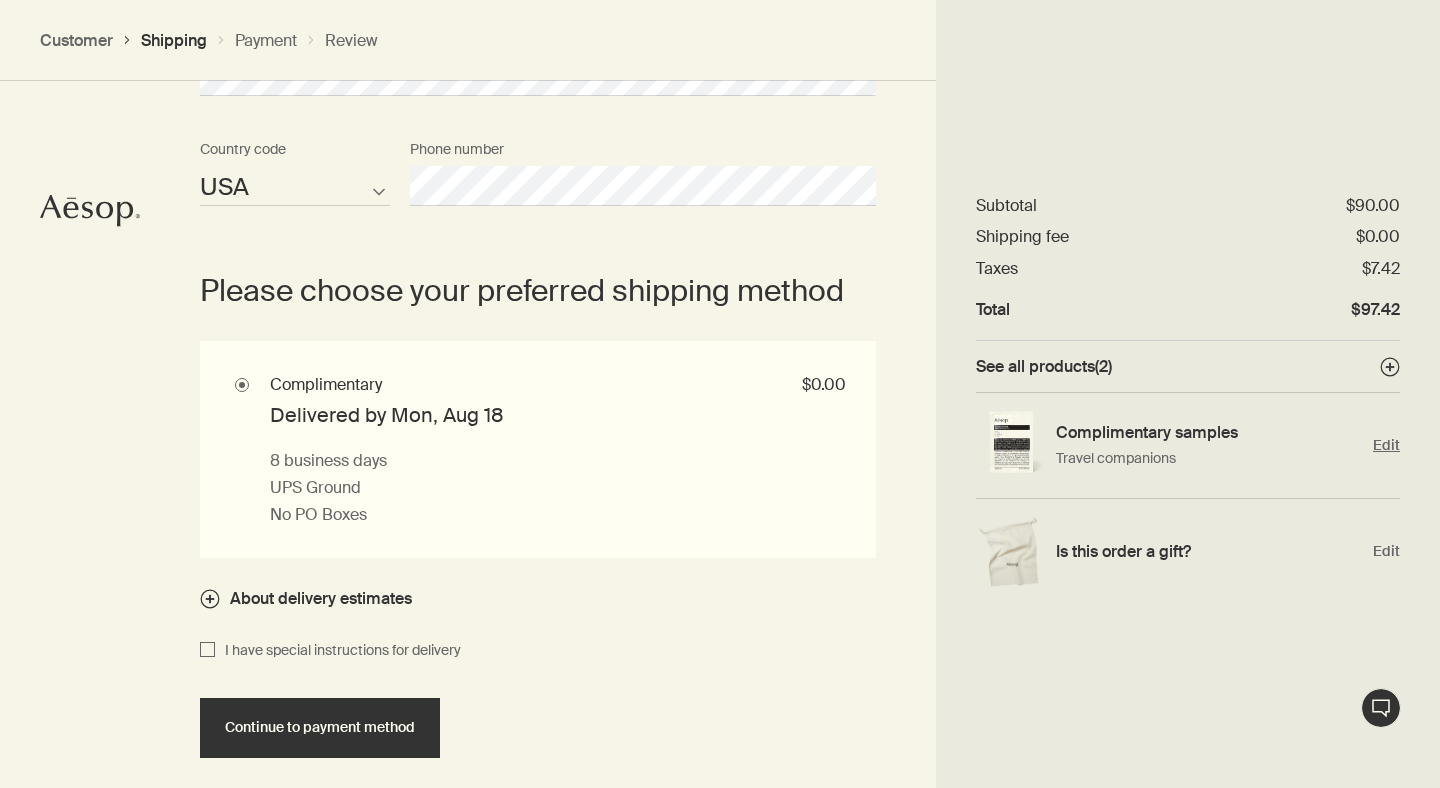 scroll, scrollTop: 1862, scrollLeft: 0, axis: vertical 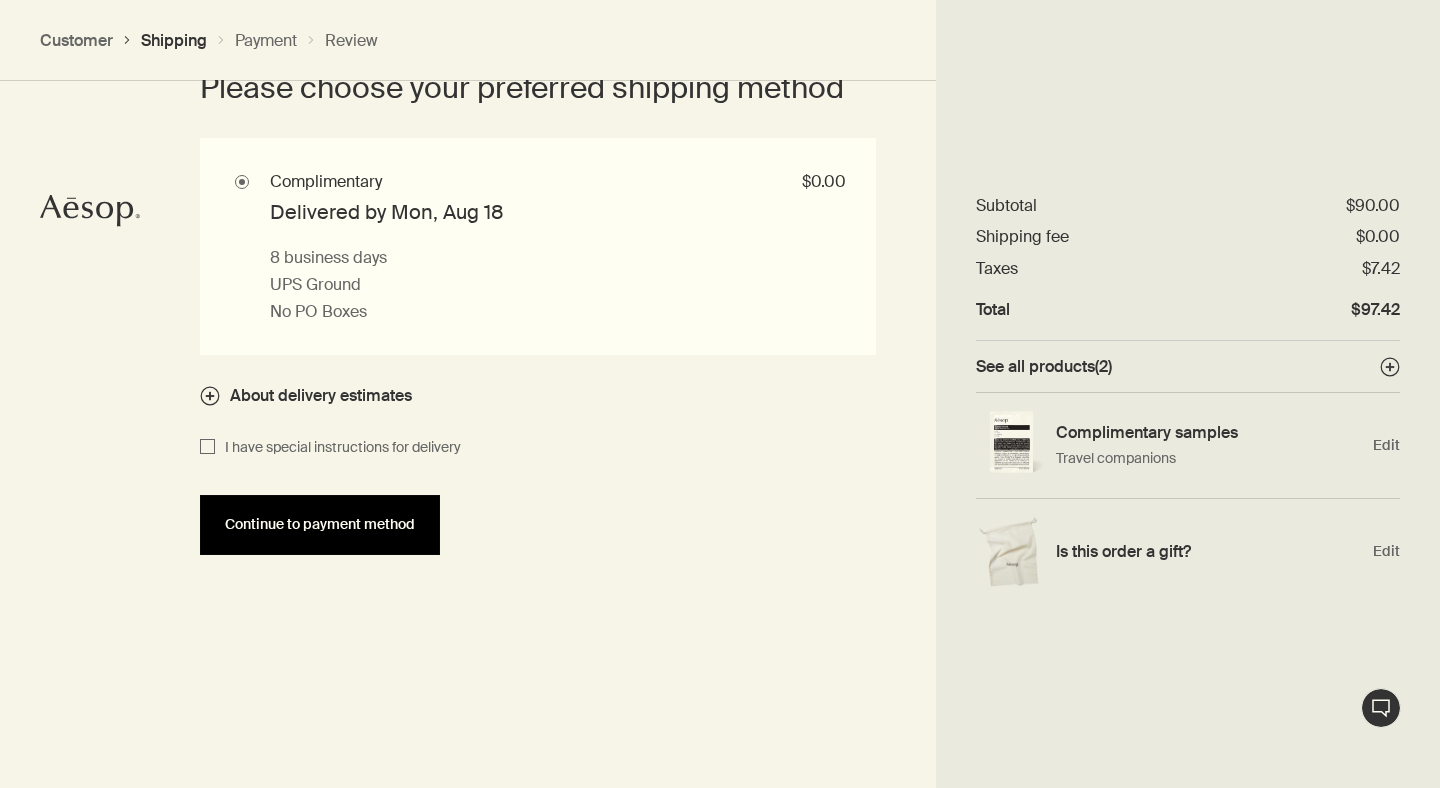 click on "Continue to payment method" at bounding box center (320, 525) 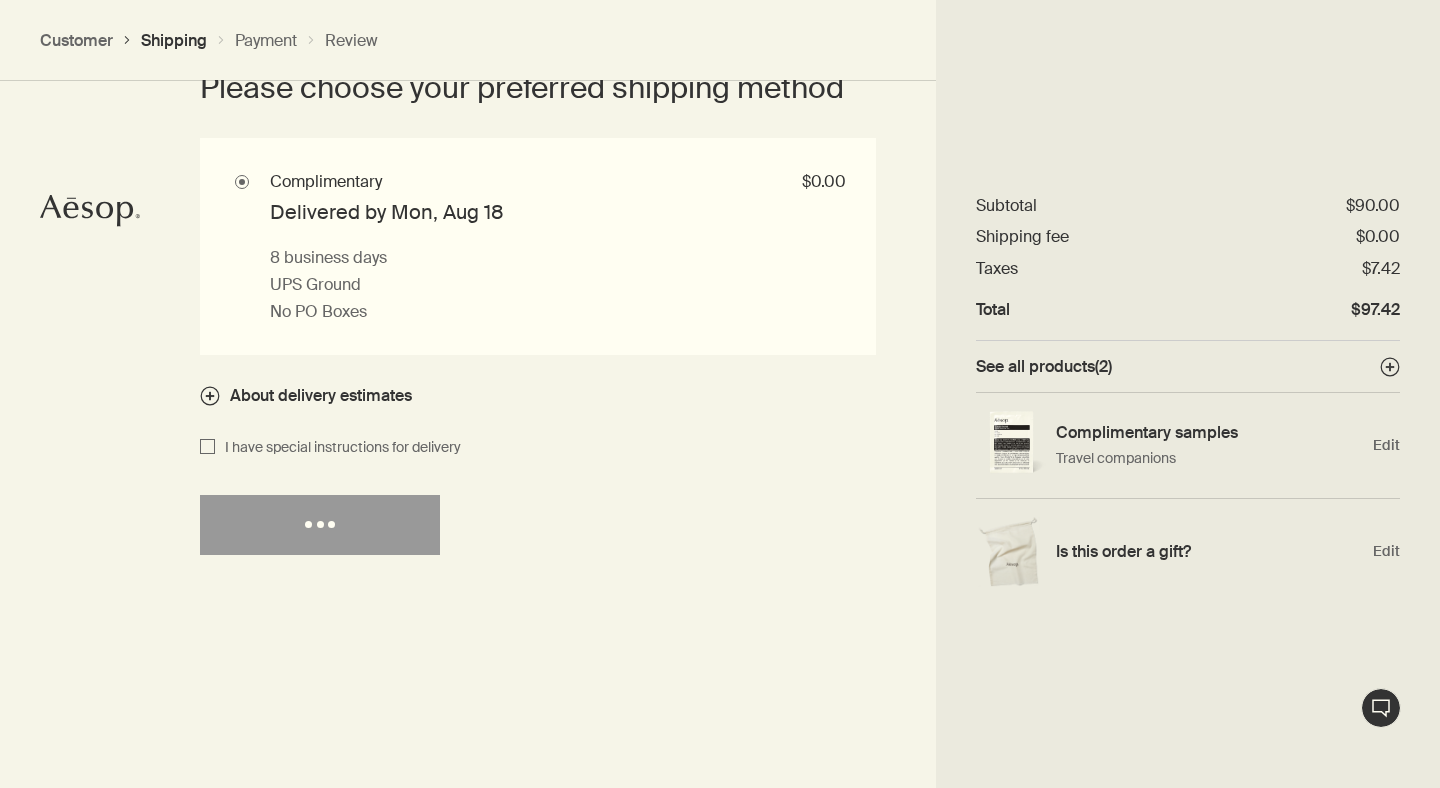 select on "US" 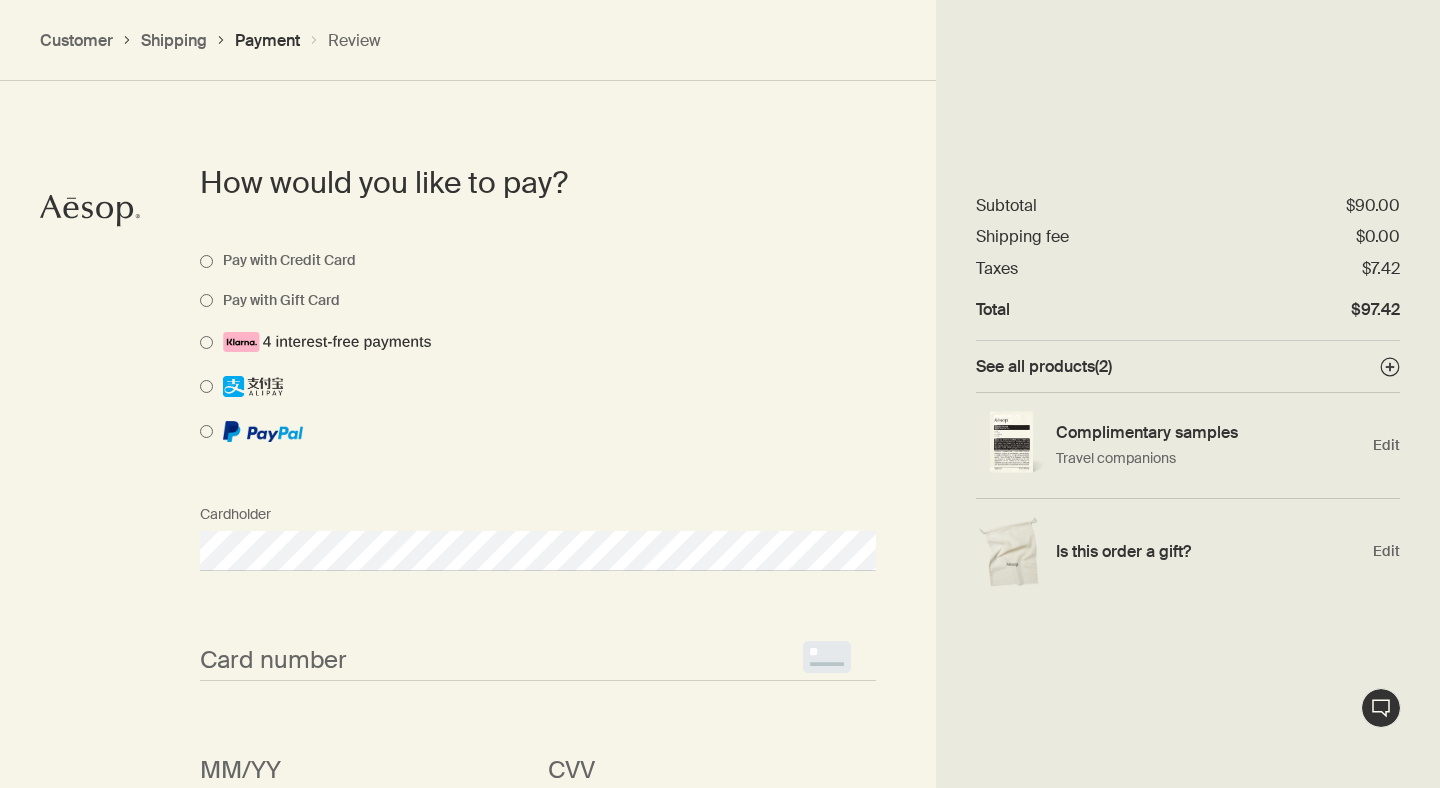 scroll, scrollTop: 1451, scrollLeft: 0, axis: vertical 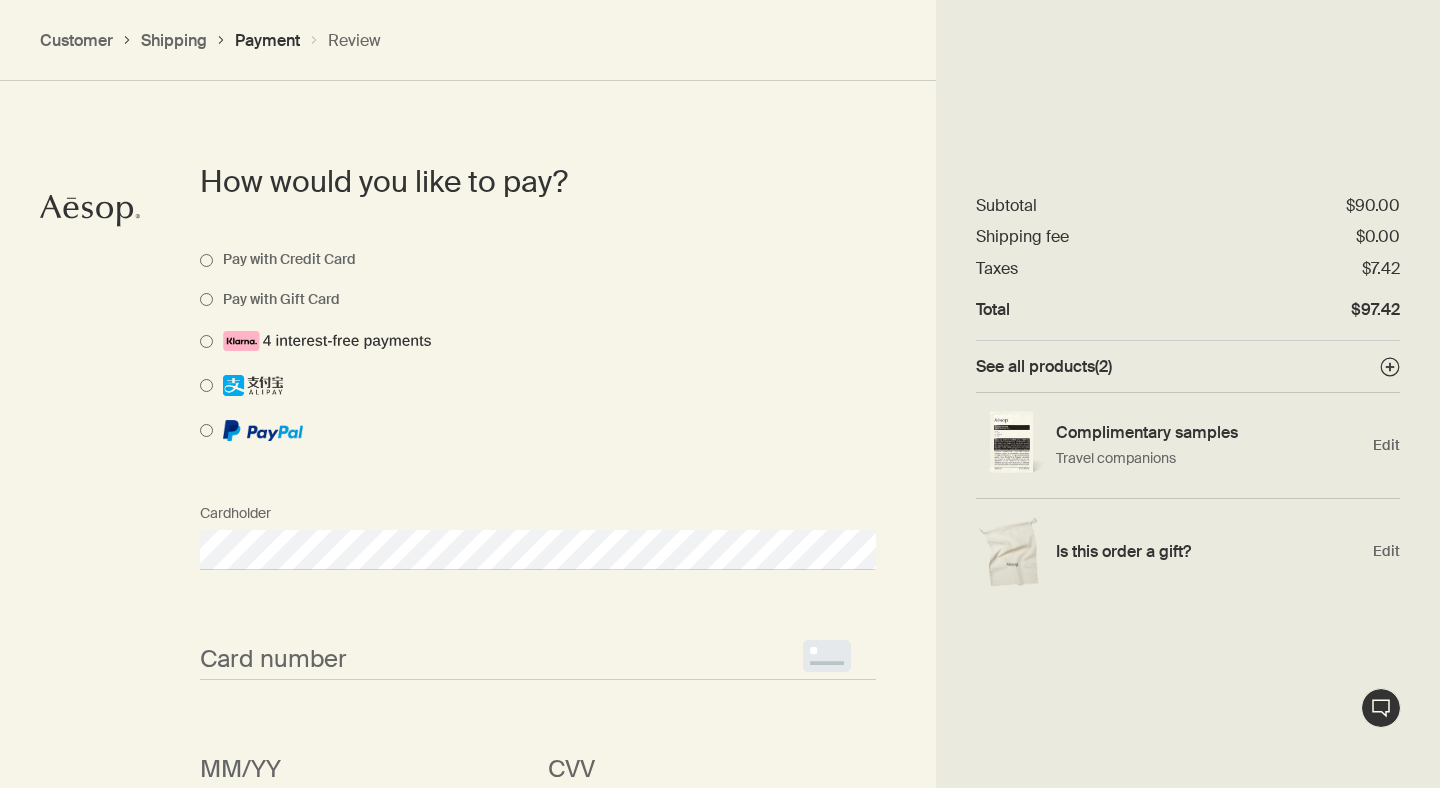select on "US" 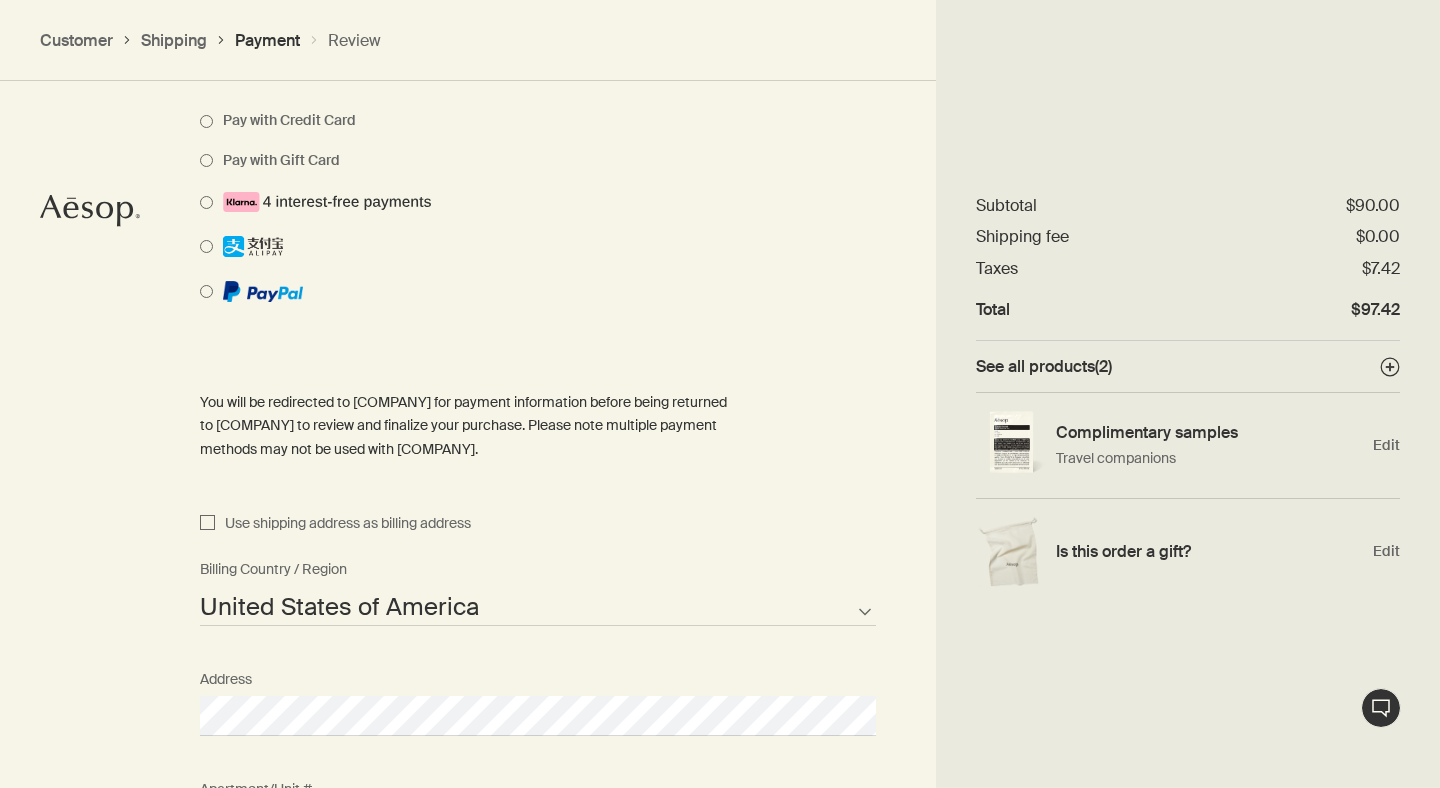scroll, scrollTop: 1492, scrollLeft: 0, axis: vertical 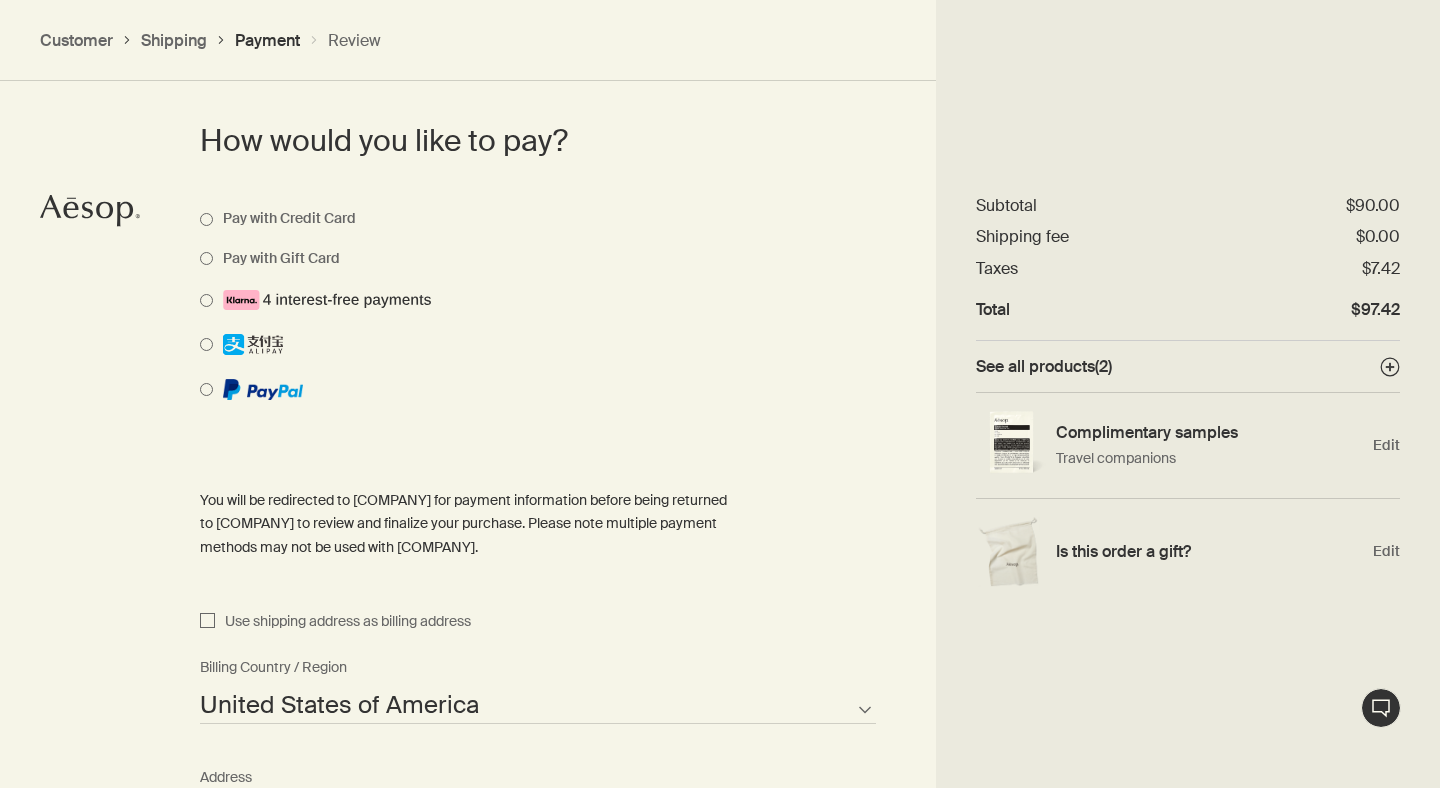 select on "US" 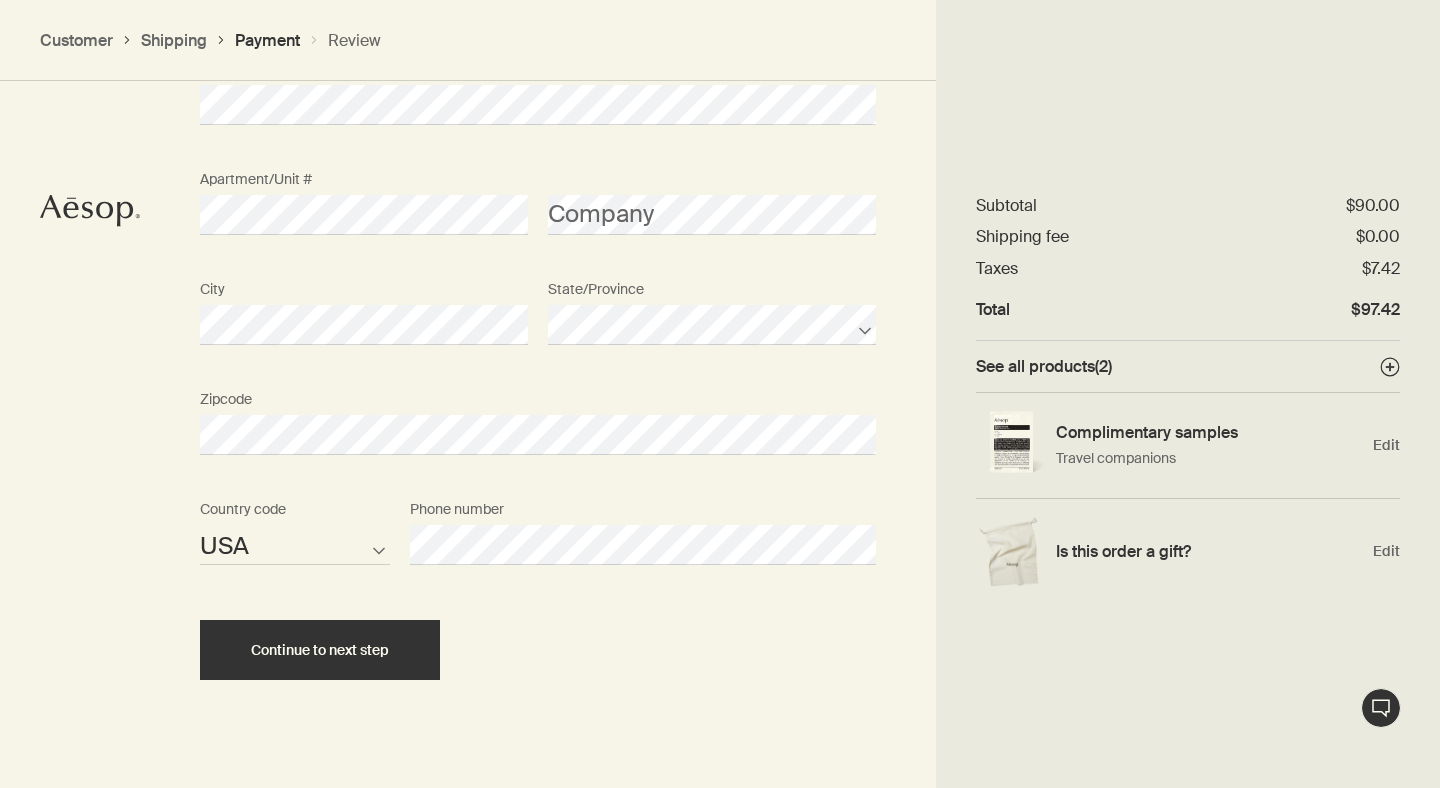 scroll, scrollTop: 2433, scrollLeft: 0, axis: vertical 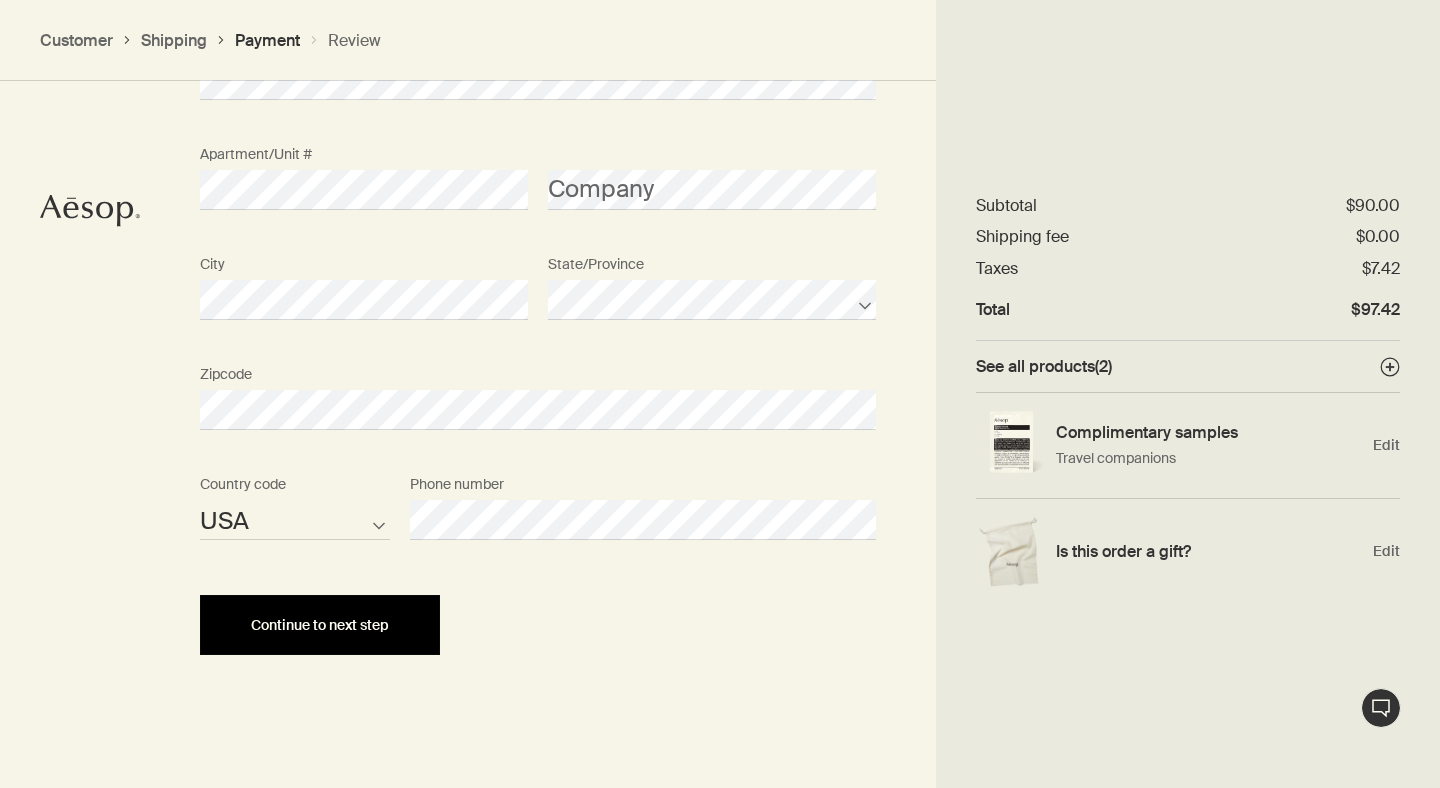 click on "Continue to next step" at bounding box center (320, 625) 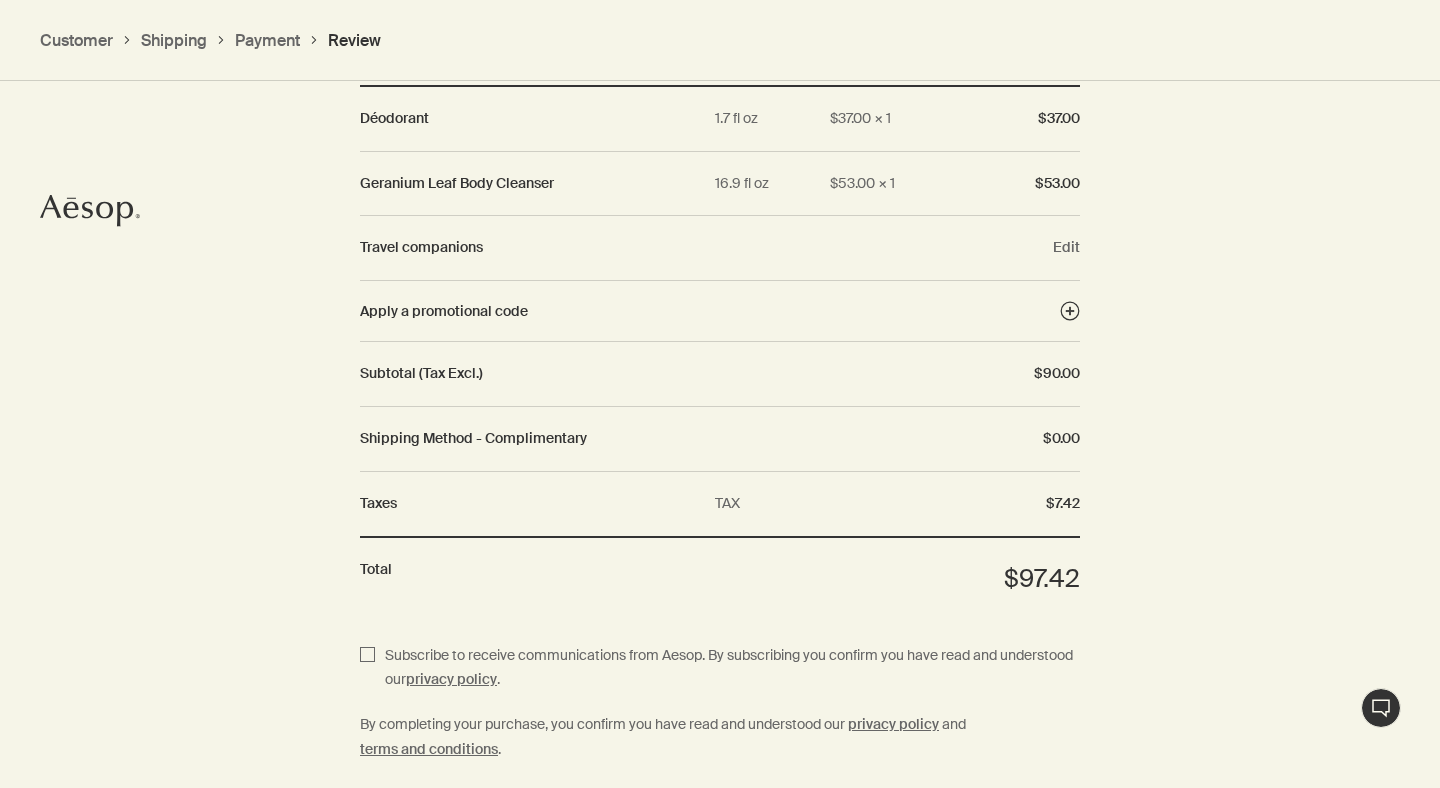 scroll, scrollTop: 2417, scrollLeft: 0, axis: vertical 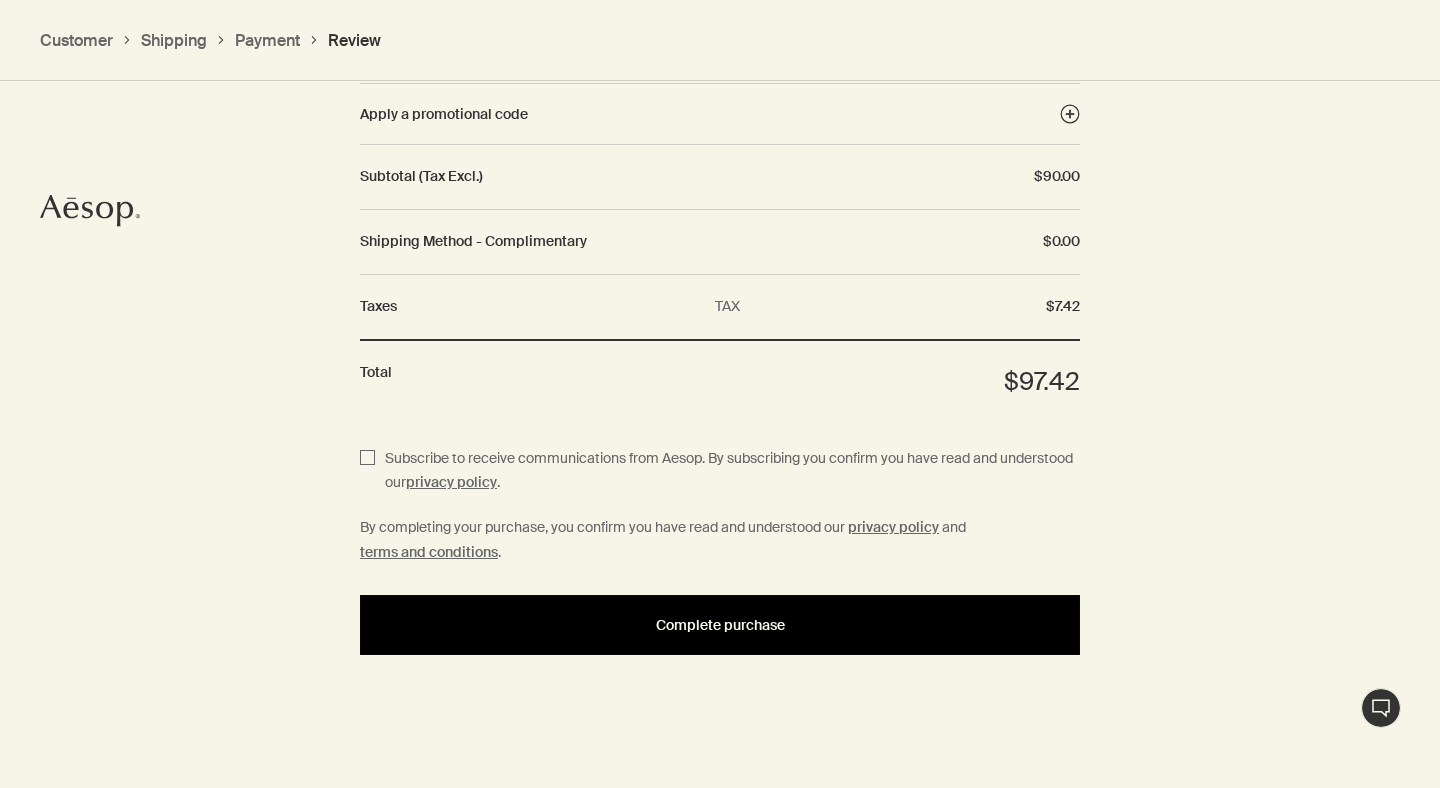 click on "Complete purchase" at bounding box center (720, 625) 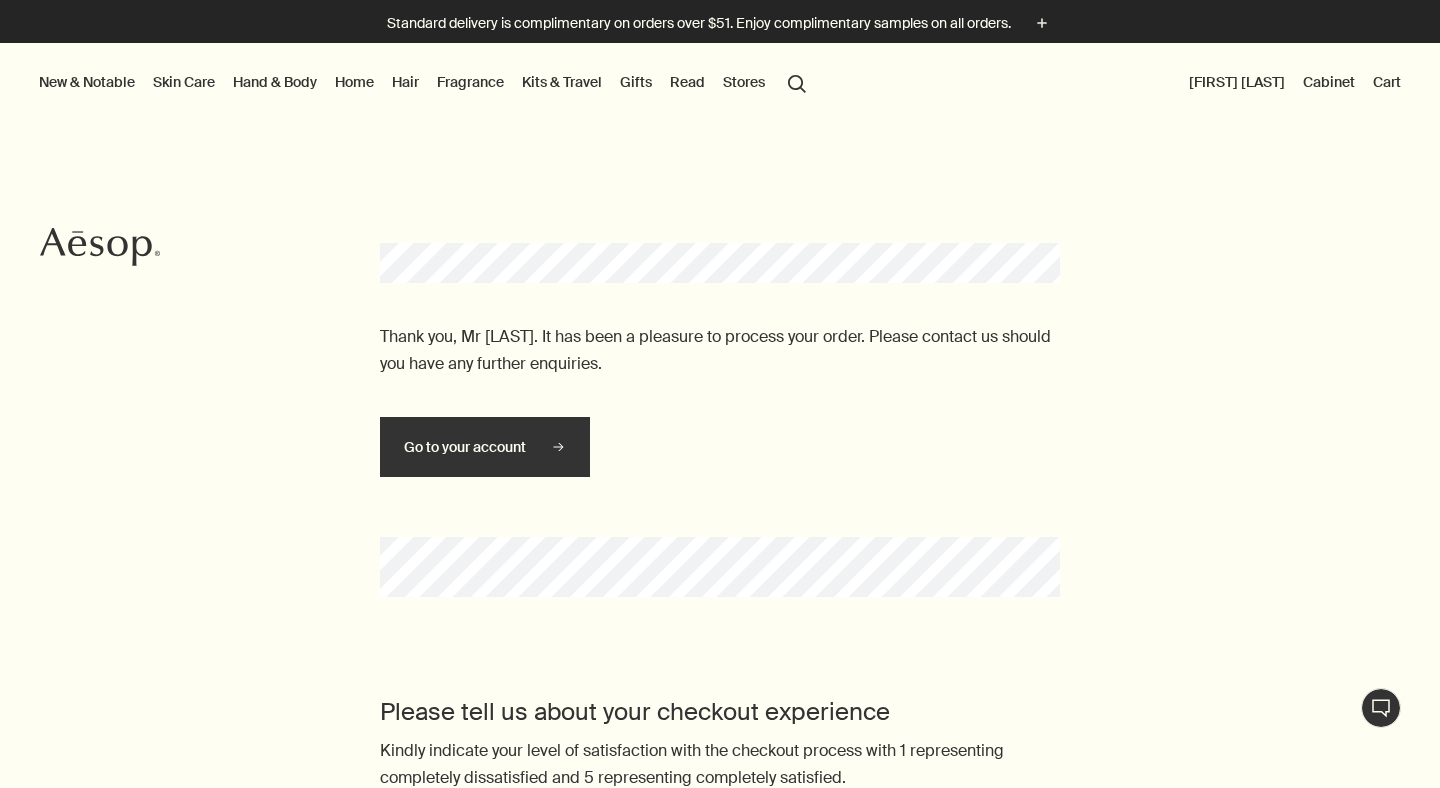 scroll, scrollTop: 0, scrollLeft: 0, axis: both 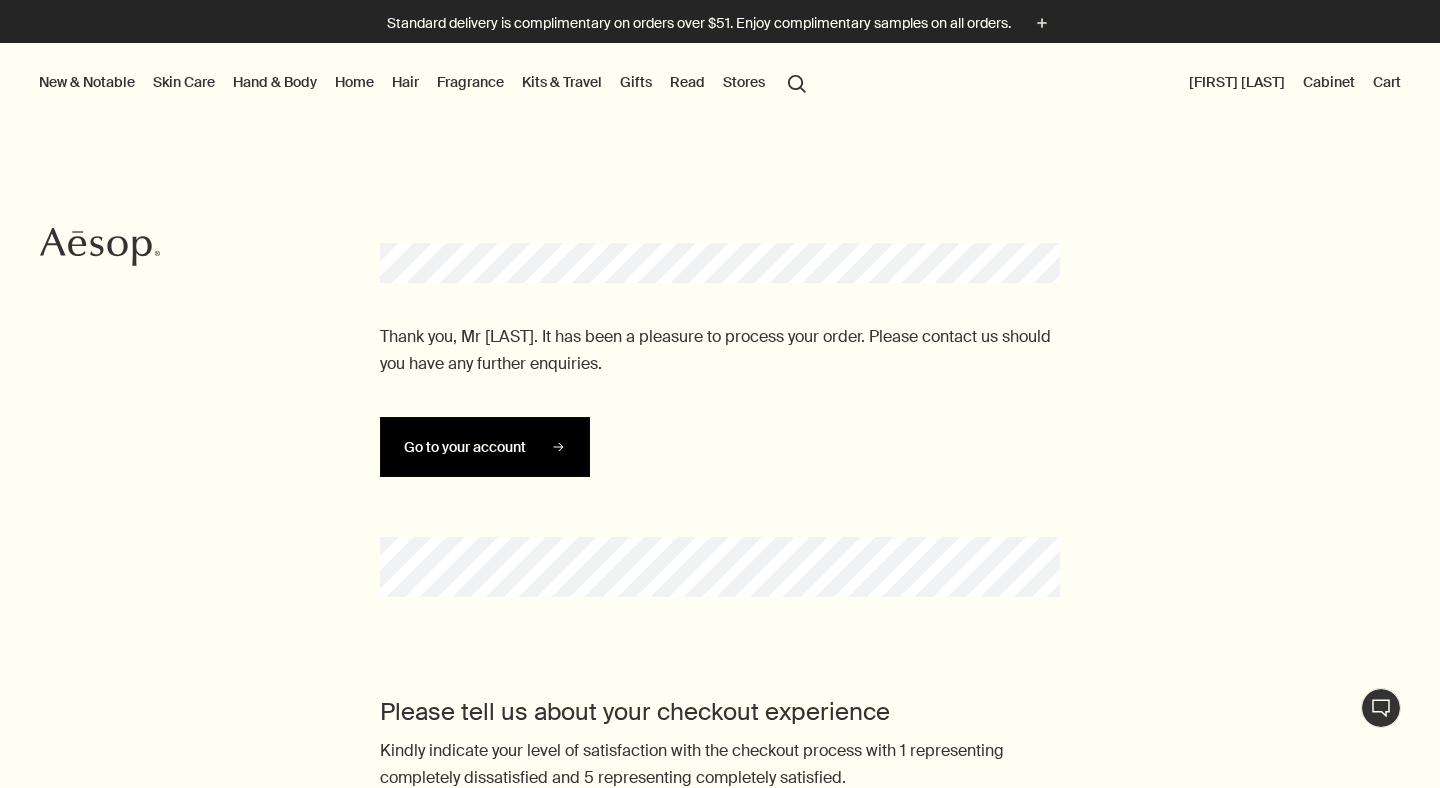 click on "Go to your account" at bounding box center [485, 447] 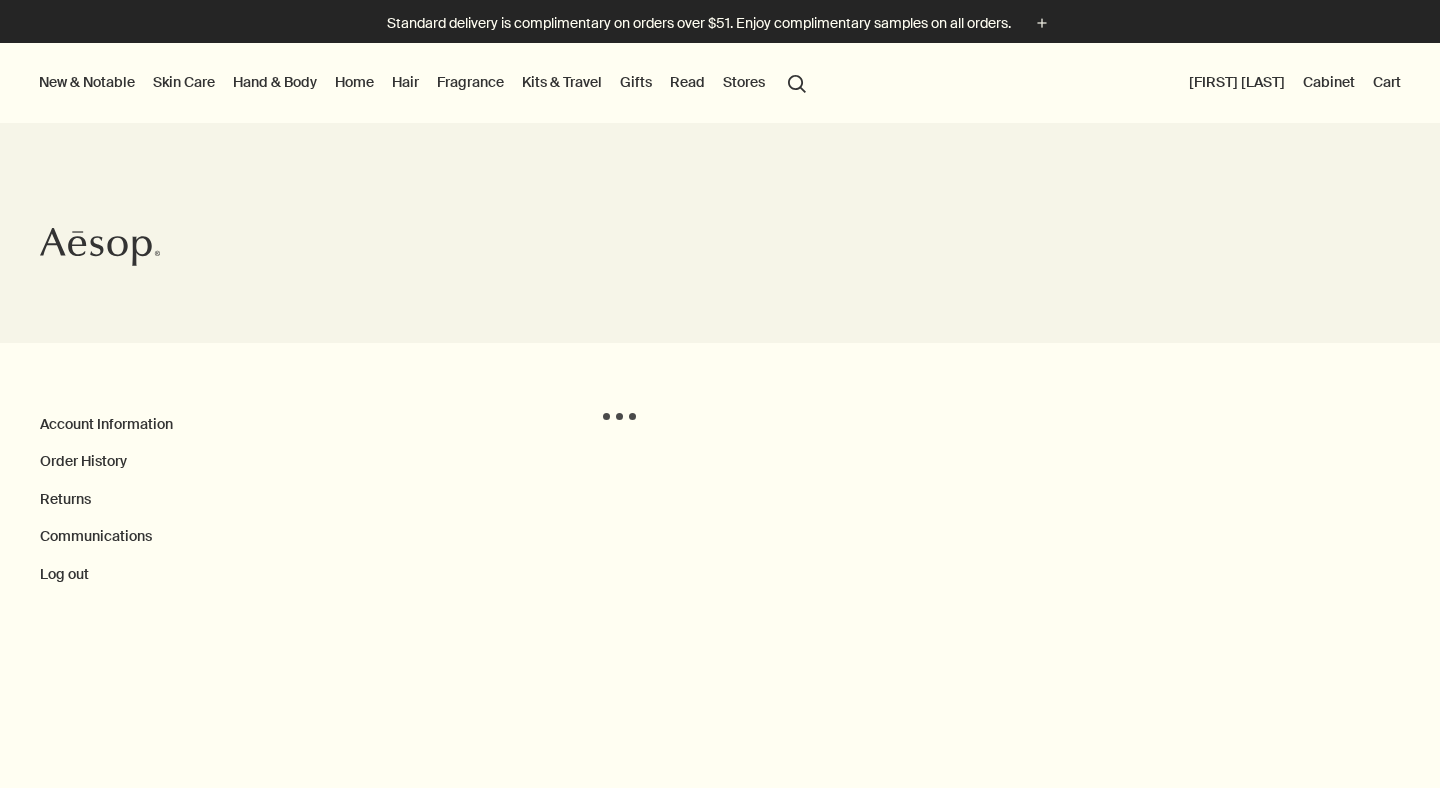 scroll, scrollTop: 0, scrollLeft: 0, axis: both 